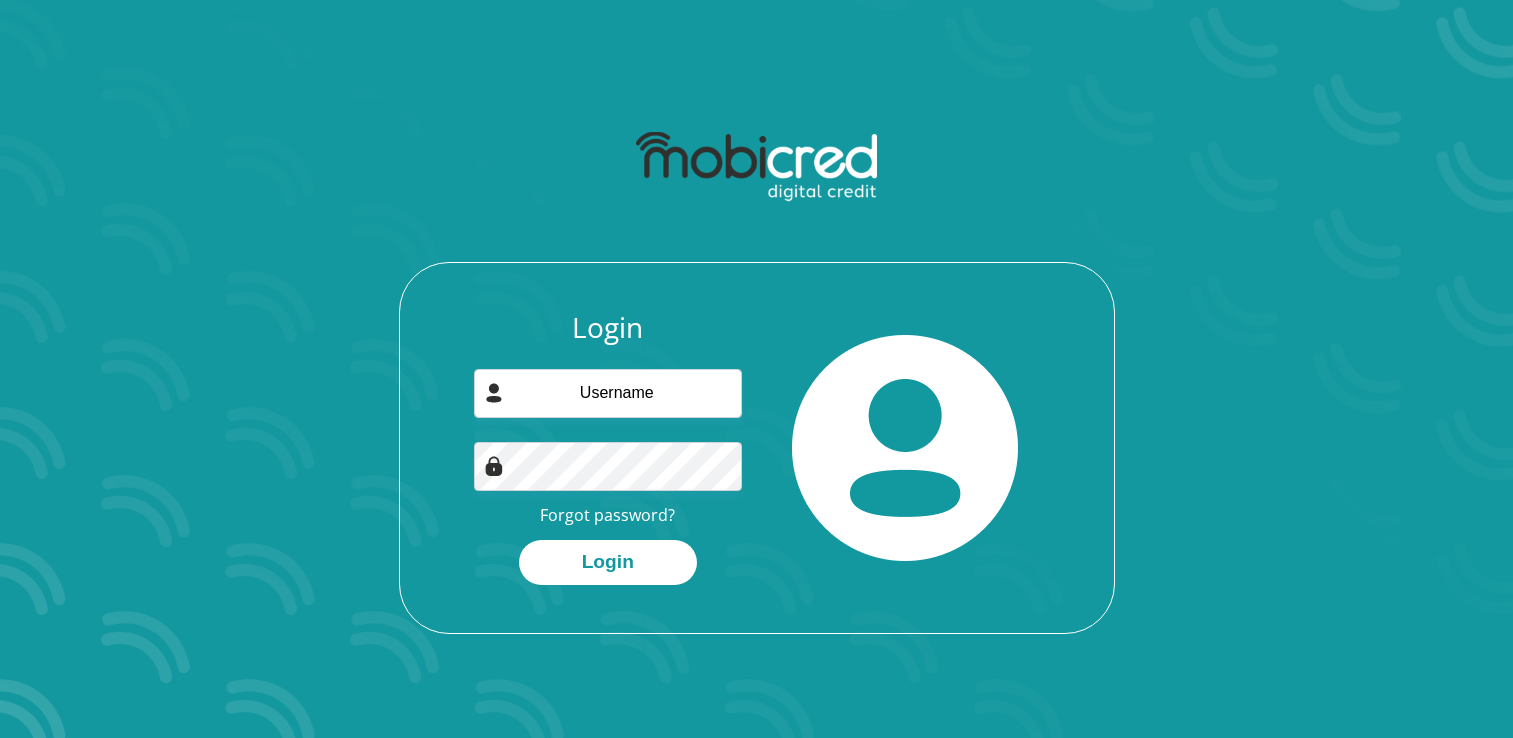 scroll, scrollTop: 0, scrollLeft: 0, axis: both 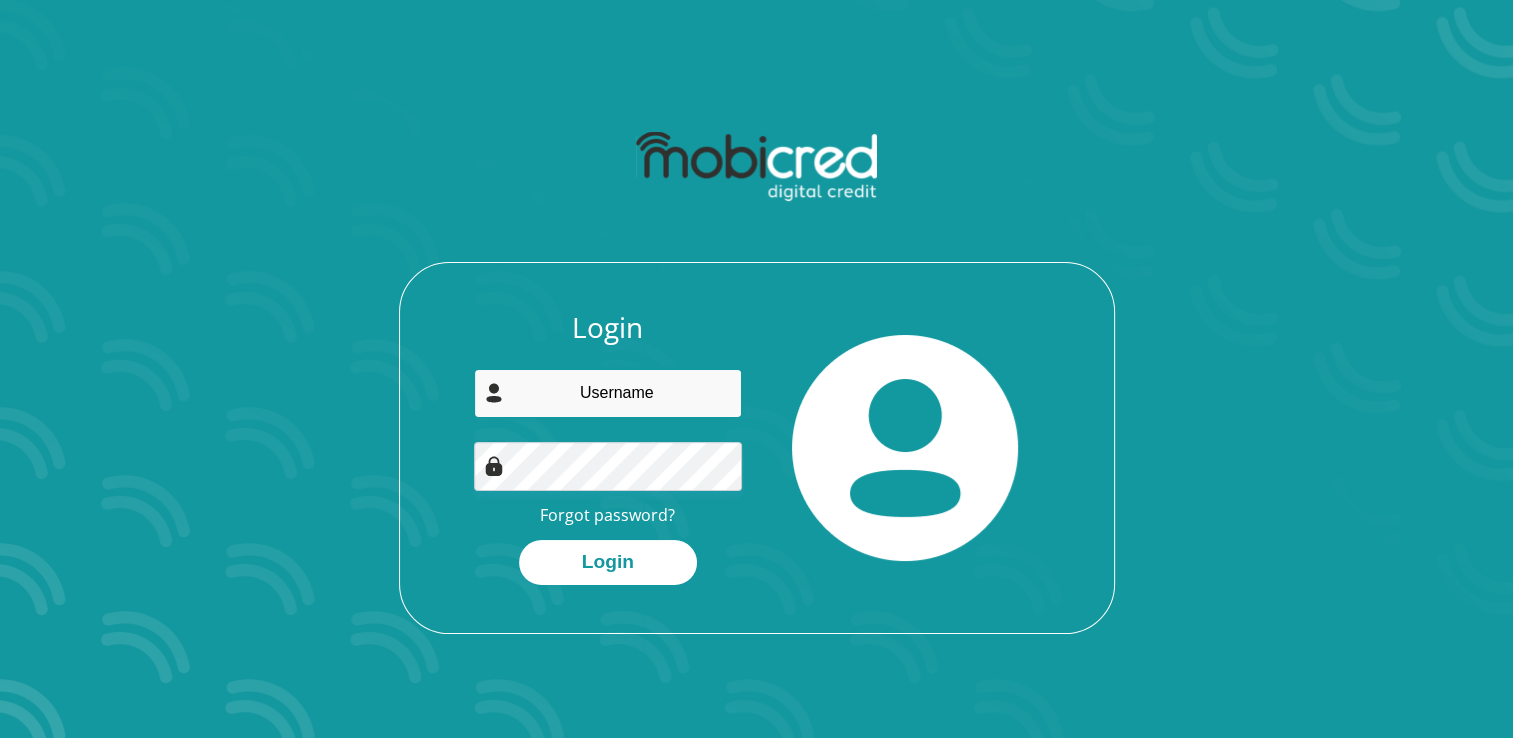 click at bounding box center (608, 393) 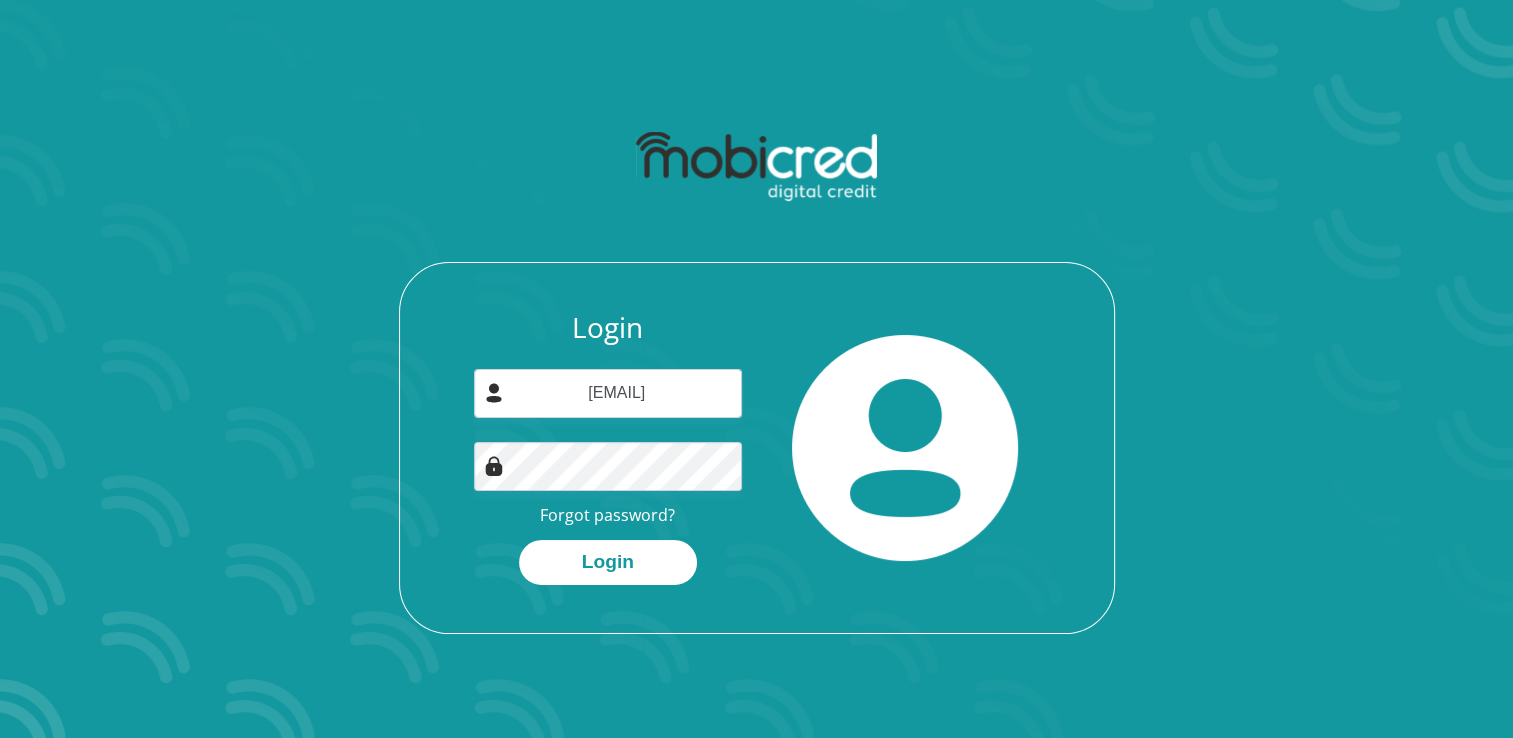 click at bounding box center (906, 448) 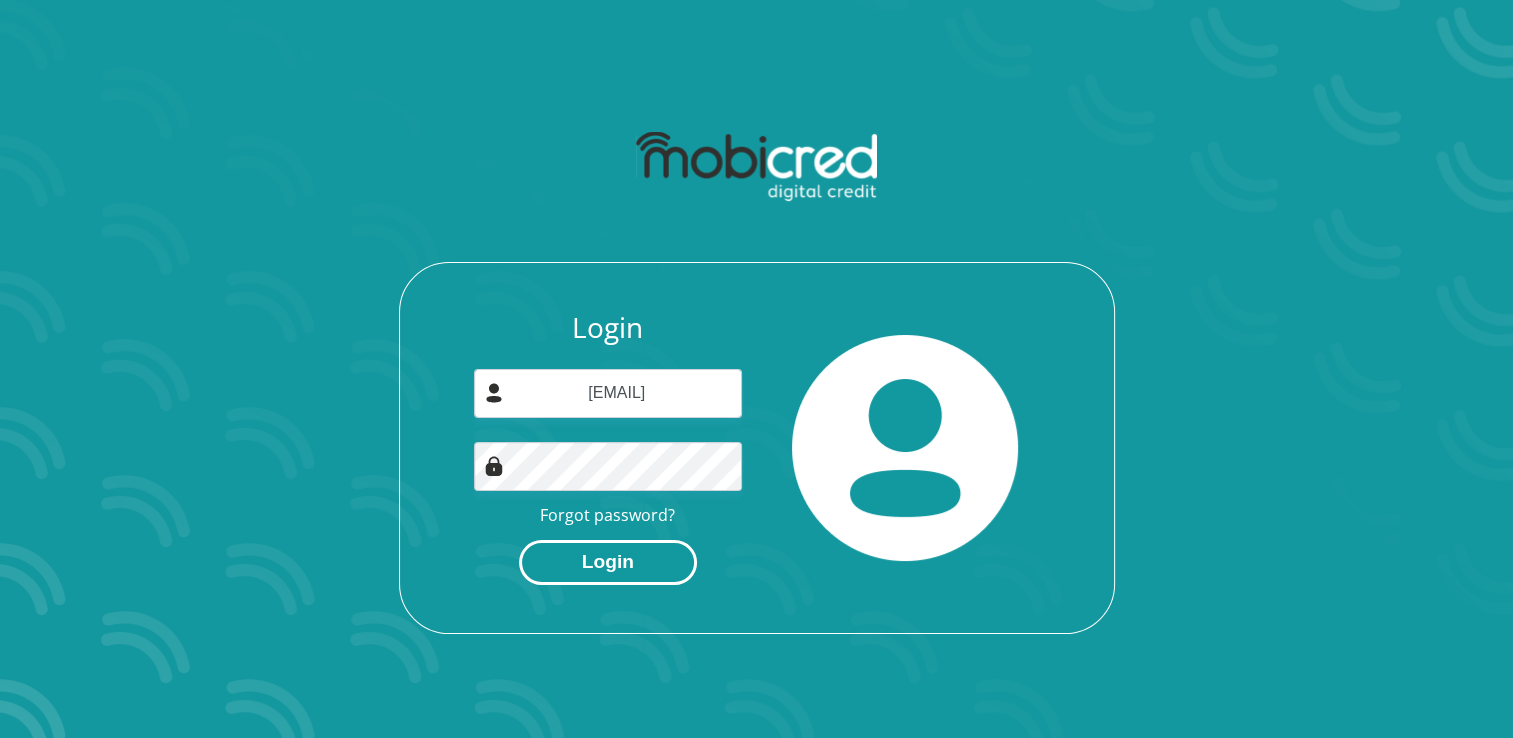 click on "Login" at bounding box center [608, 562] 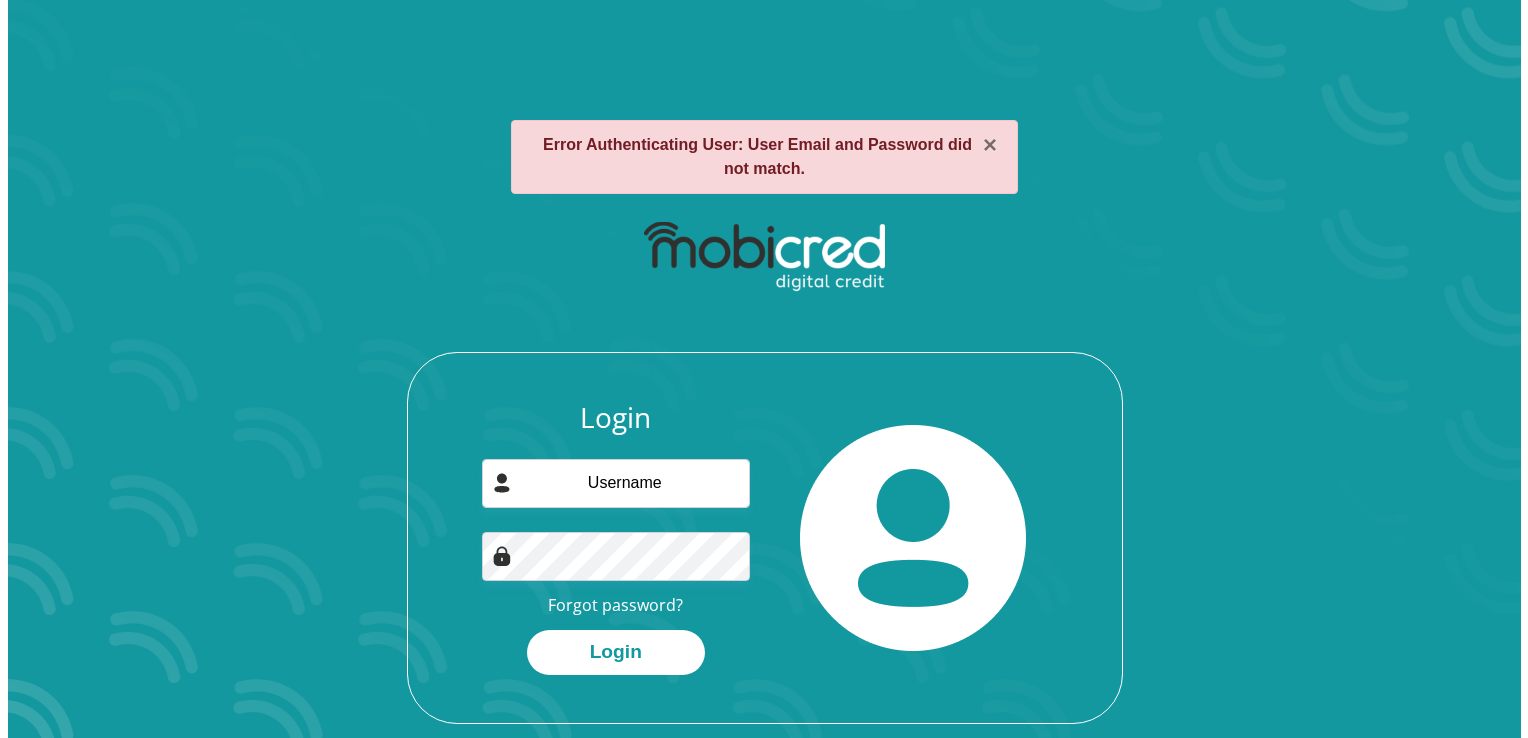 scroll, scrollTop: 0, scrollLeft: 0, axis: both 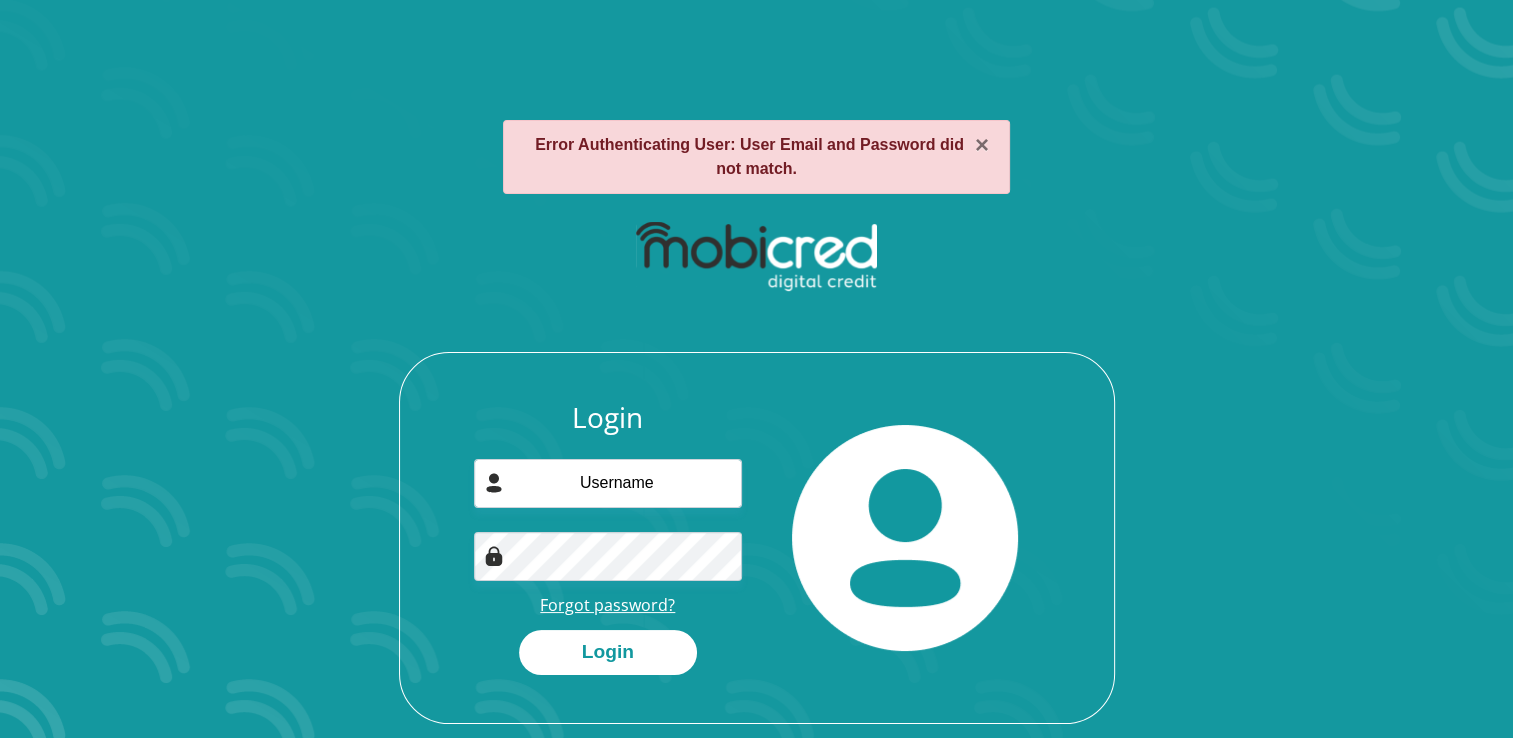 click on "Forgot password?" at bounding box center [607, 605] 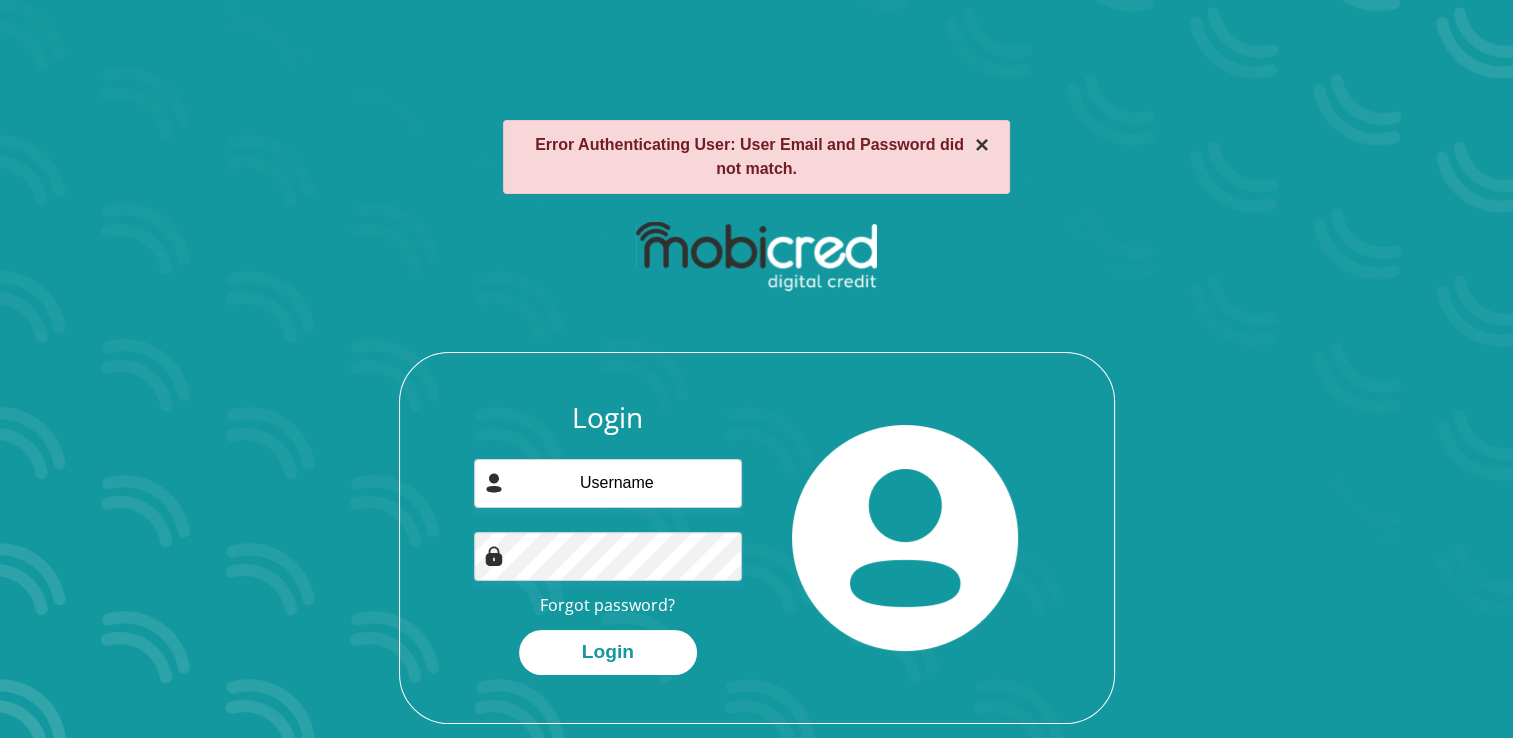 click on "×" at bounding box center [982, 145] 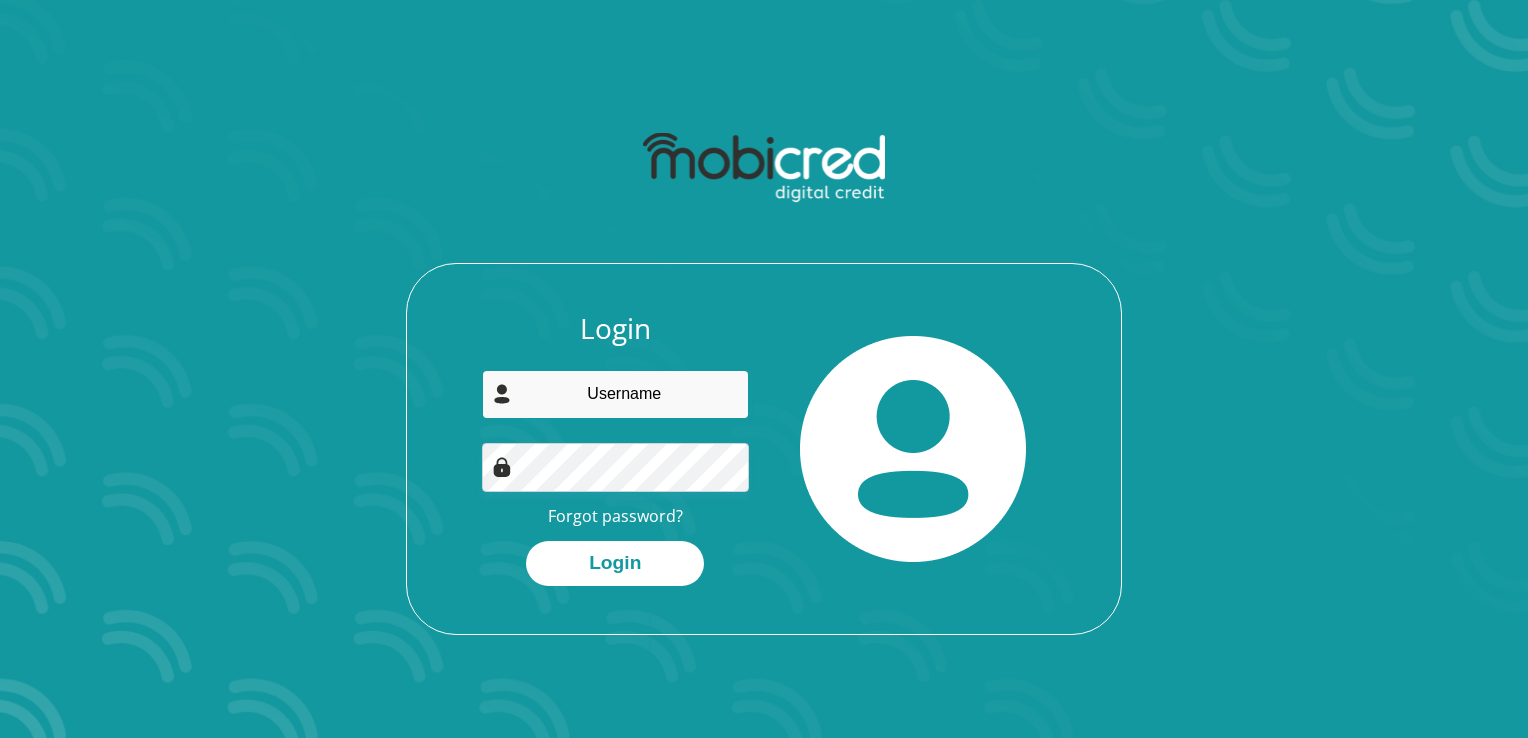 click at bounding box center [616, 394] 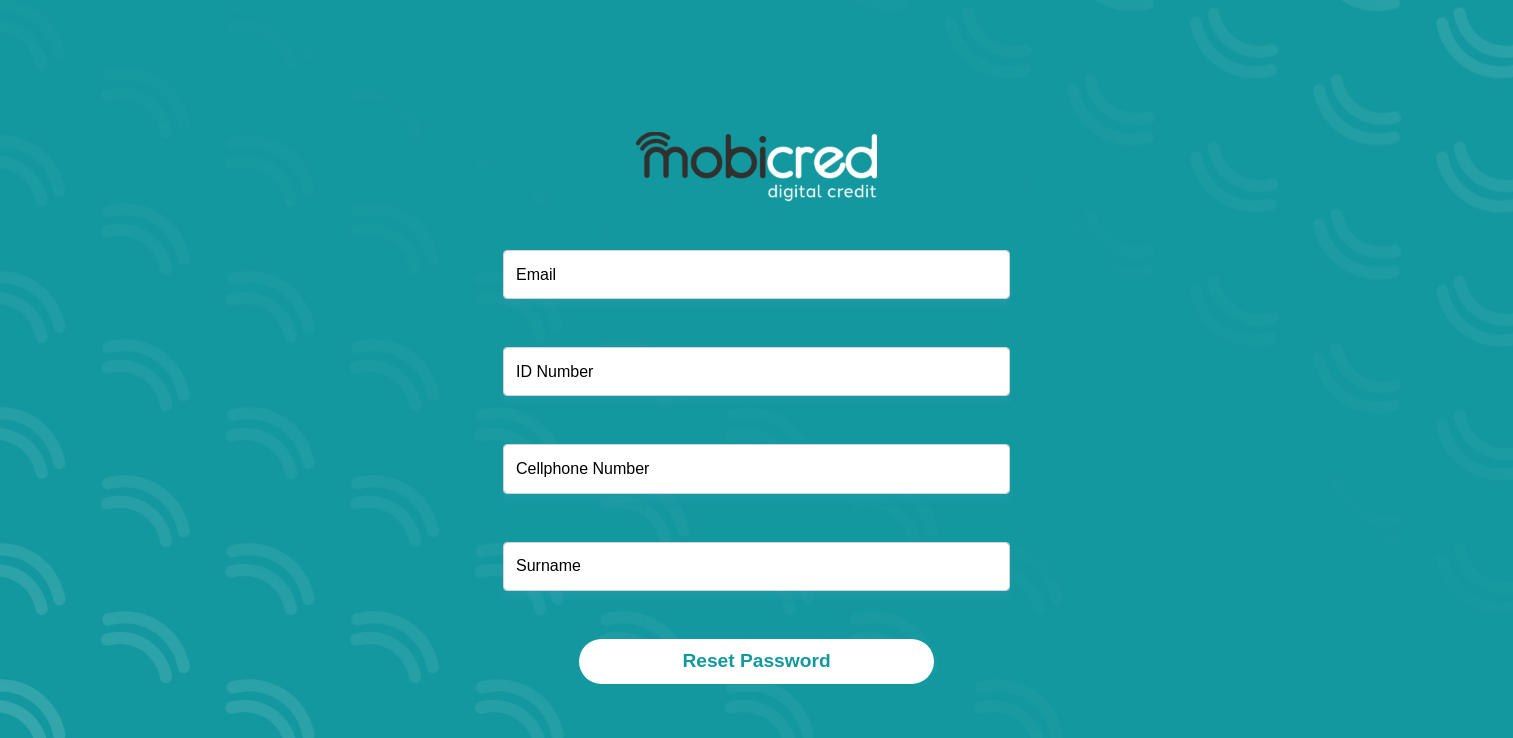 scroll, scrollTop: 0, scrollLeft: 0, axis: both 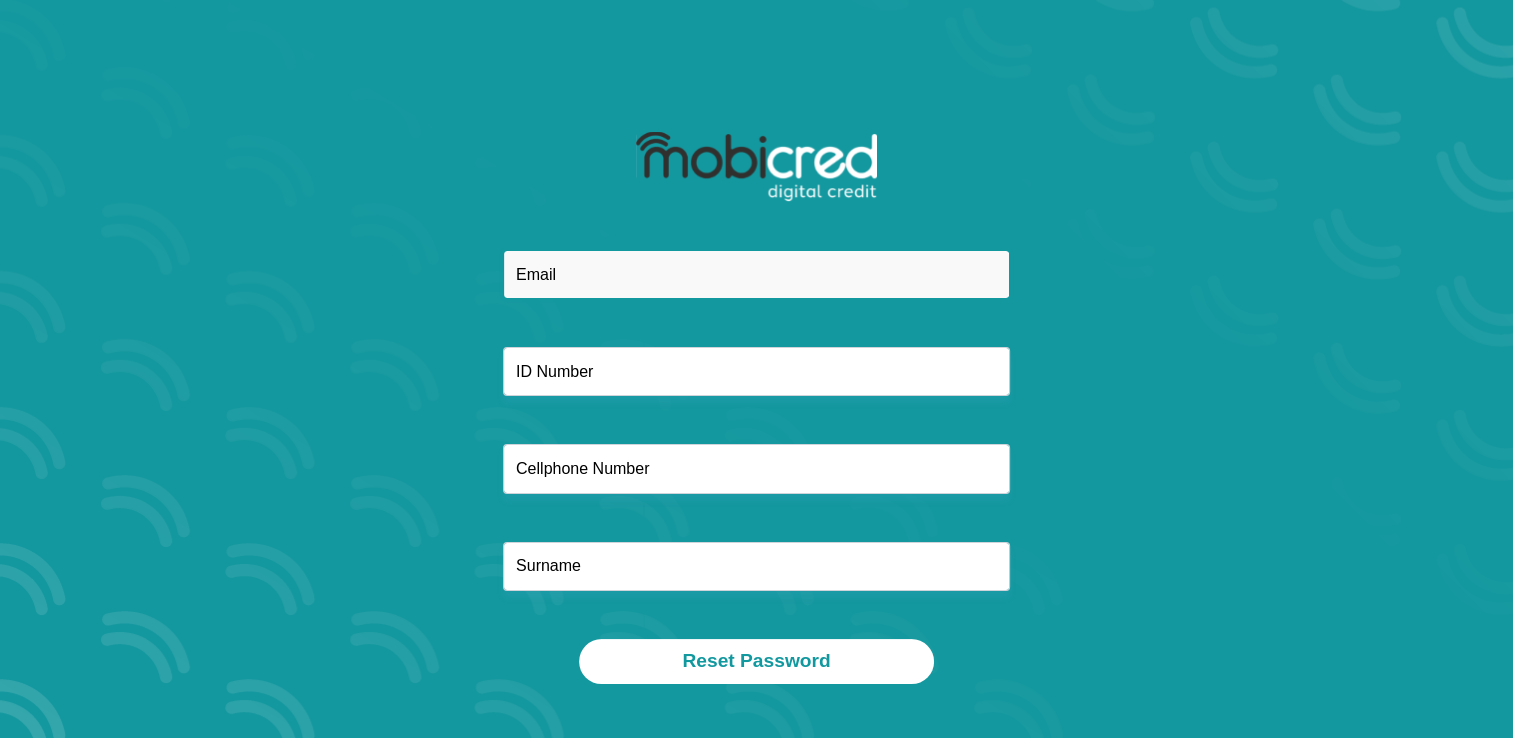 click at bounding box center (756, 274) 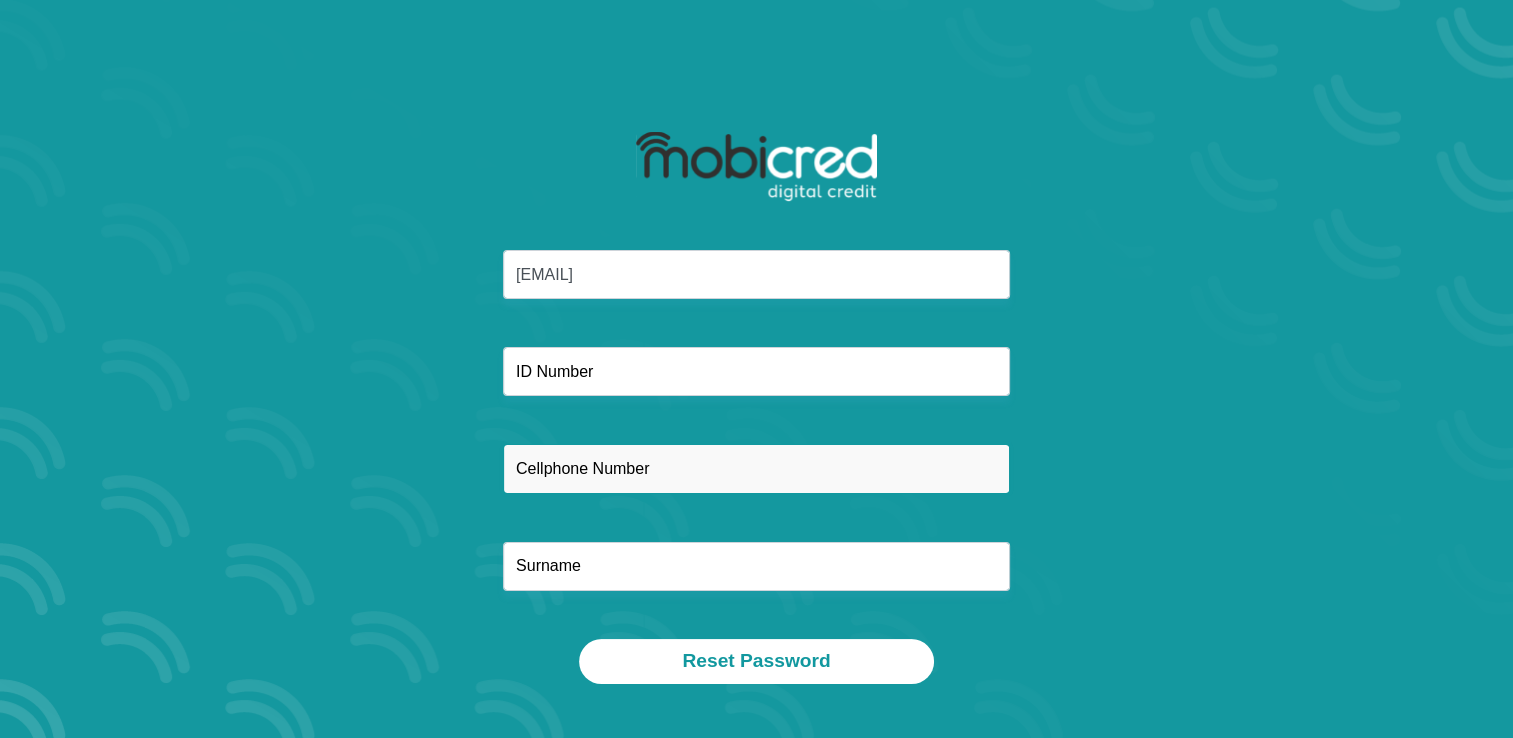 type on "0823412224" 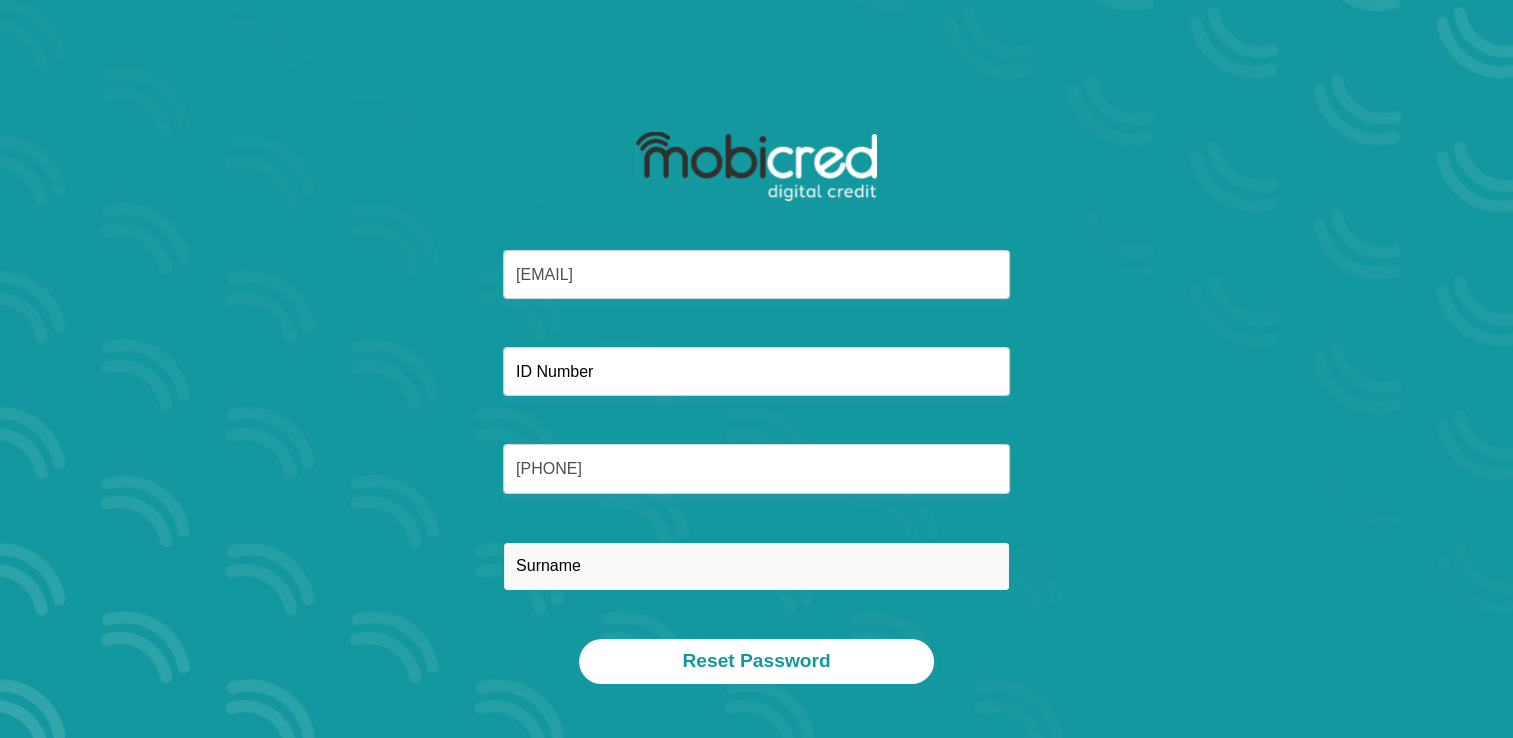 type on "Du Preez" 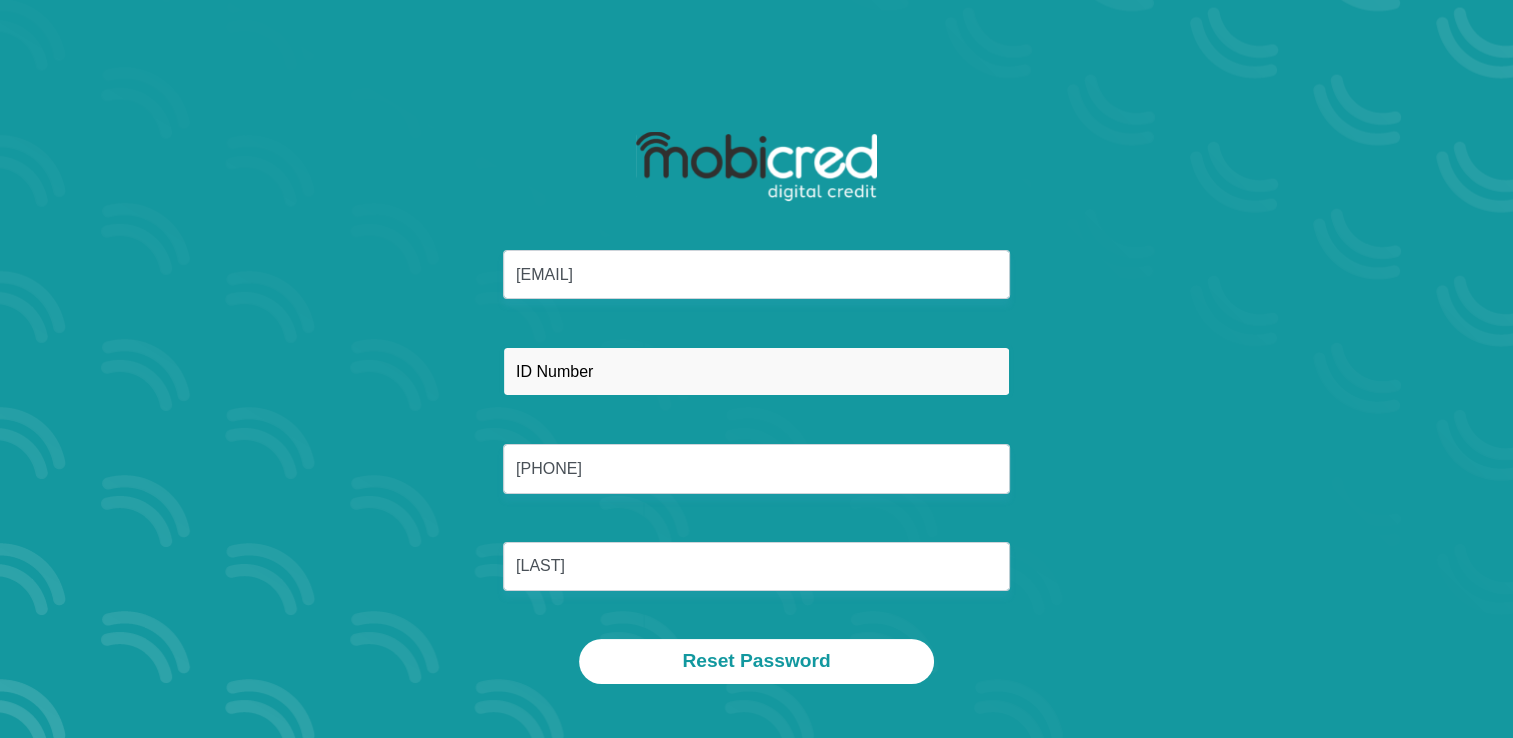 click at bounding box center [756, 371] 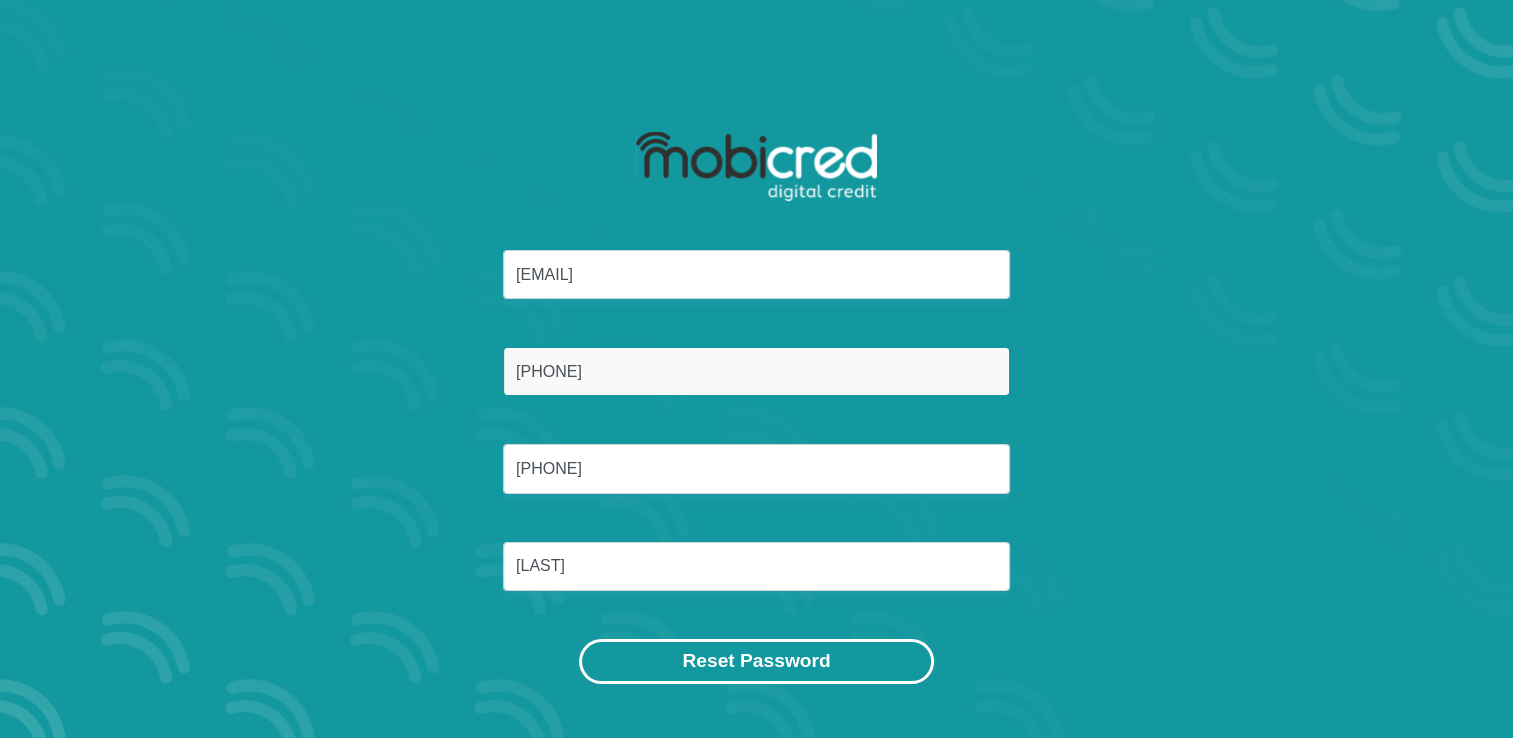 type on "8112045170086" 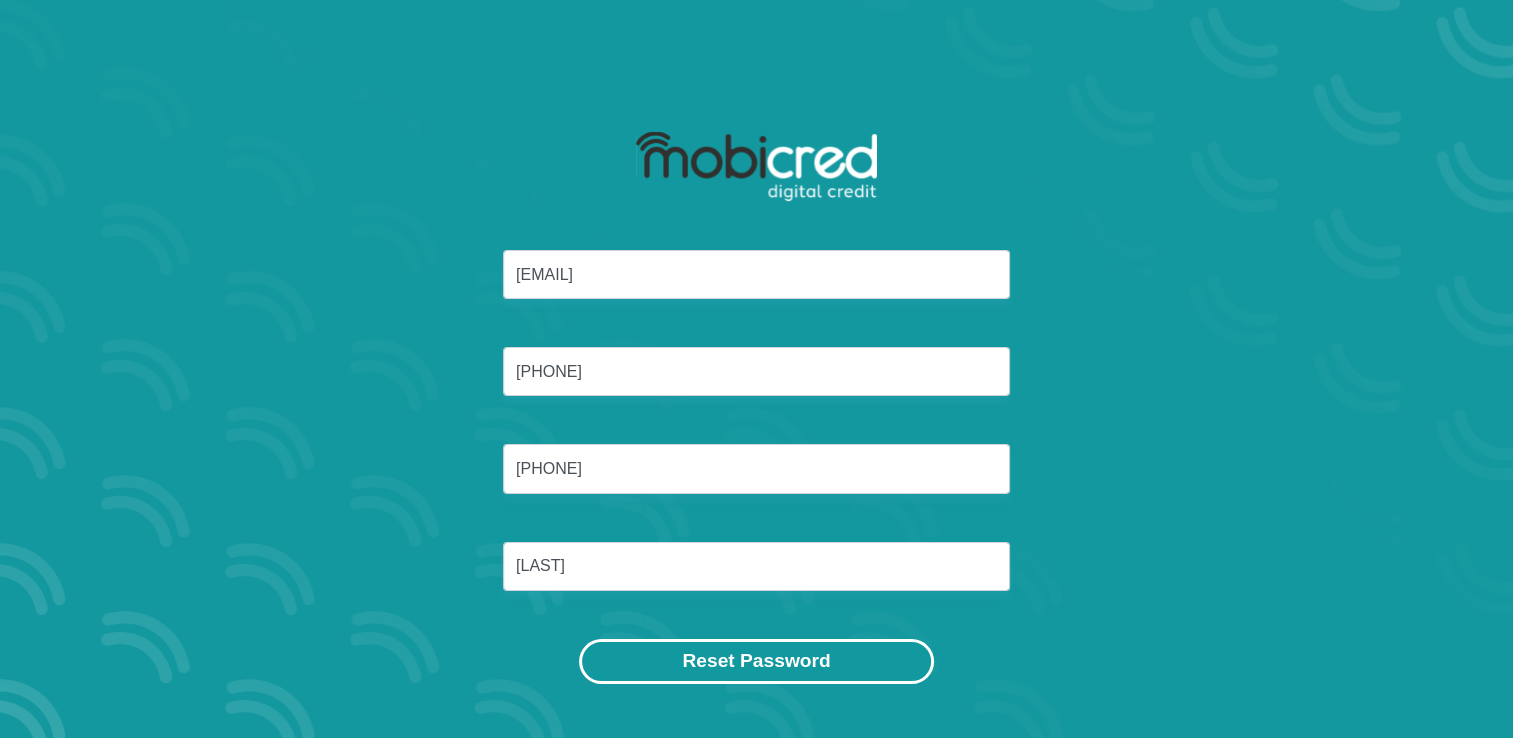 click on "Reset Password" at bounding box center [756, 661] 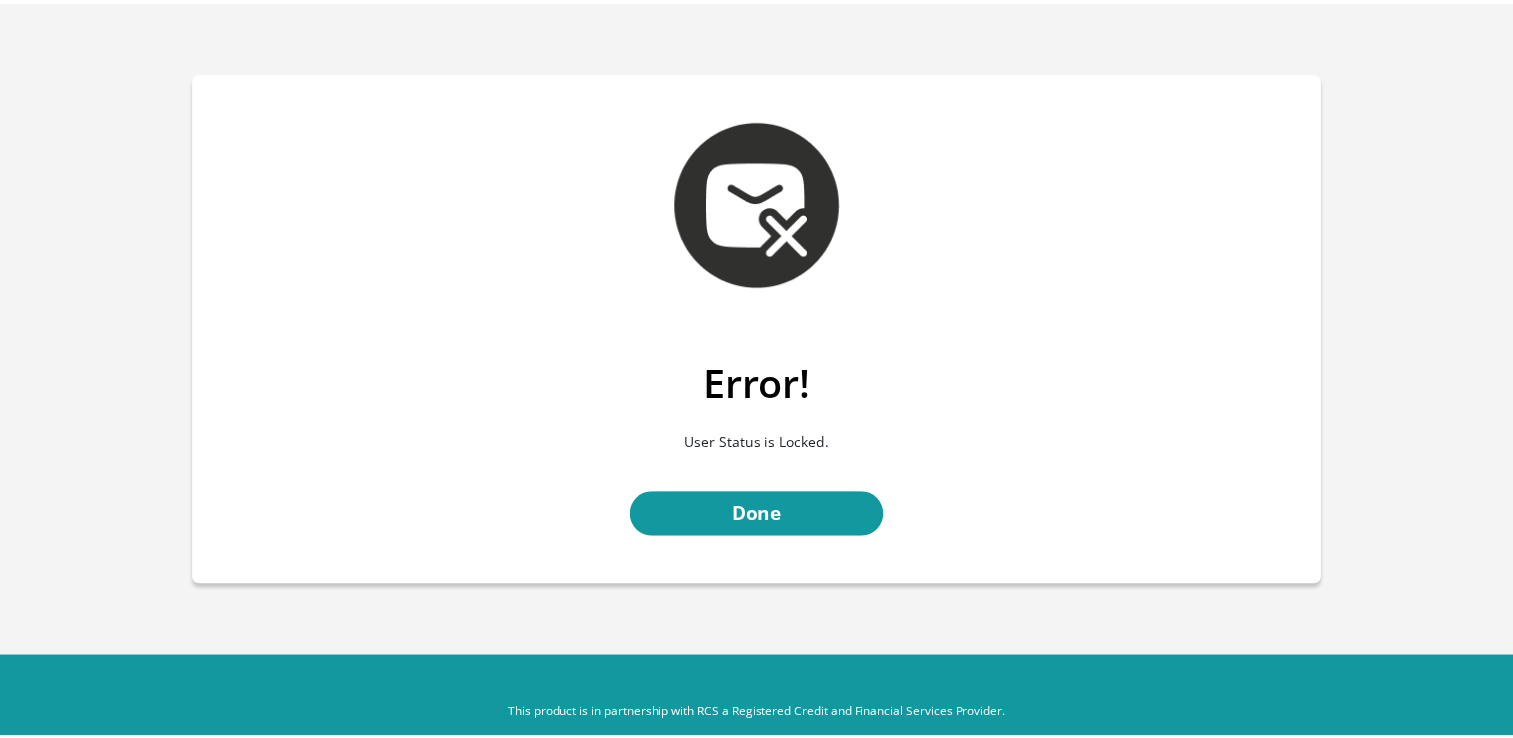 scroll, scrollTop: 0, scrollLeft: 0, axis: both 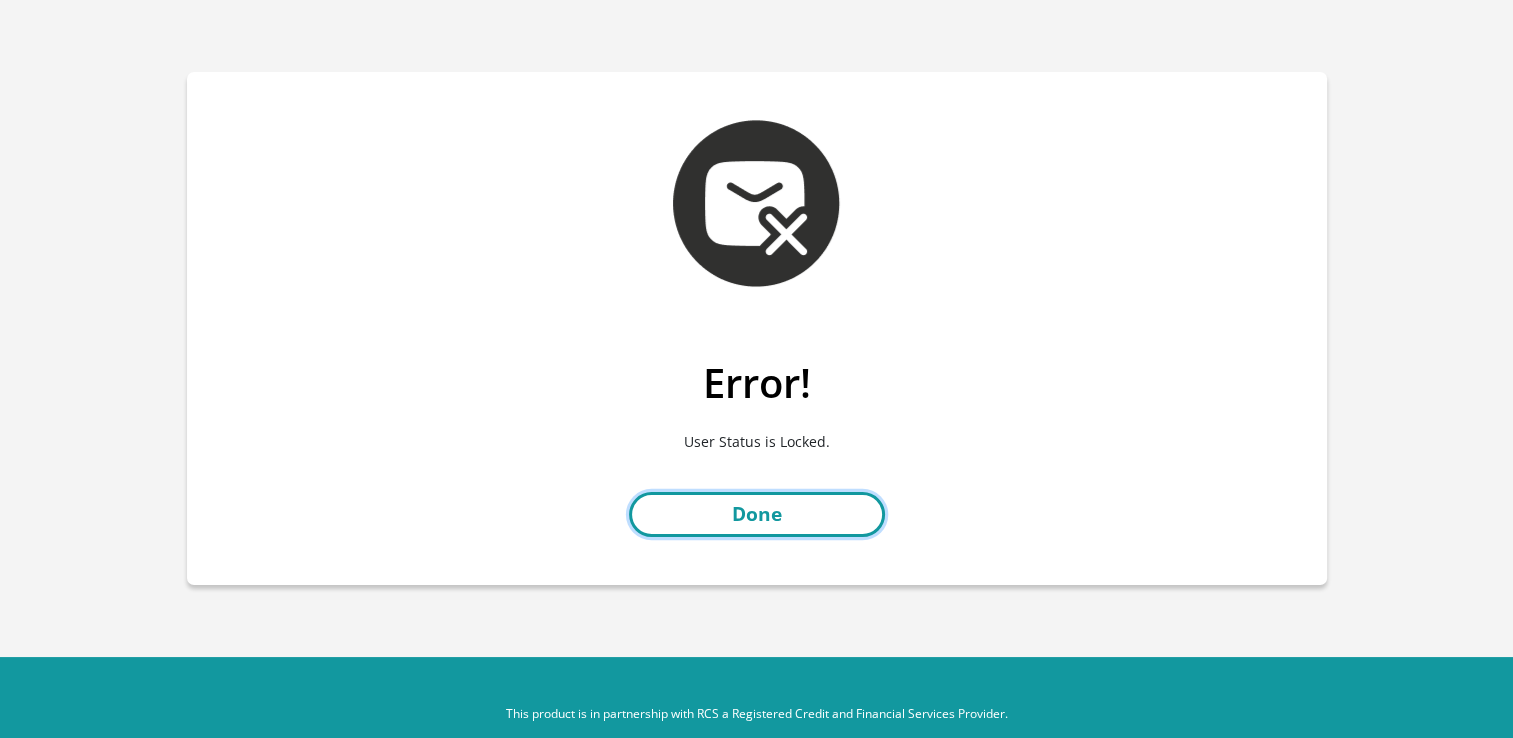 click on "Done" at bounding box center [757, 514] 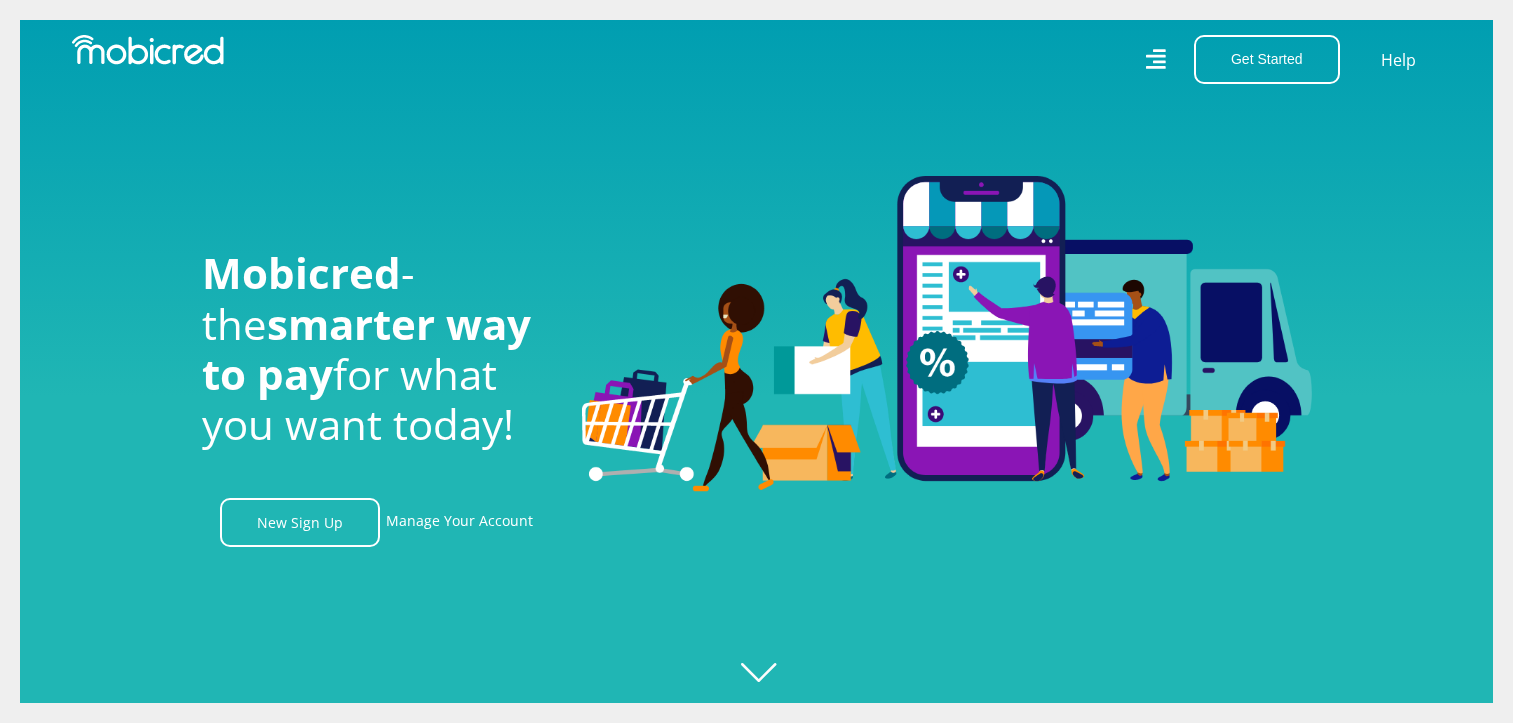 scroll, scrollTop: 0, scrollLeft: 0, axis: both 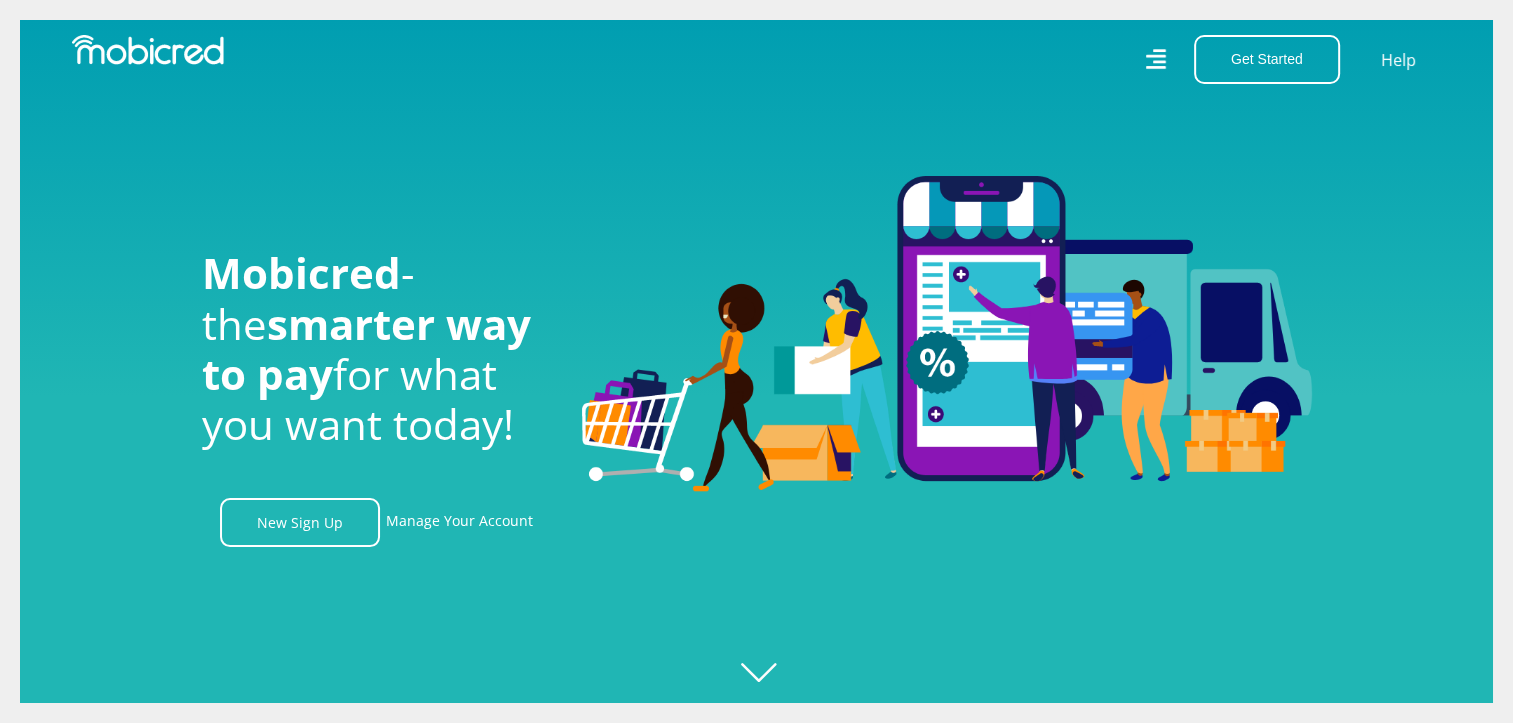click at bounding box center [947, 361] 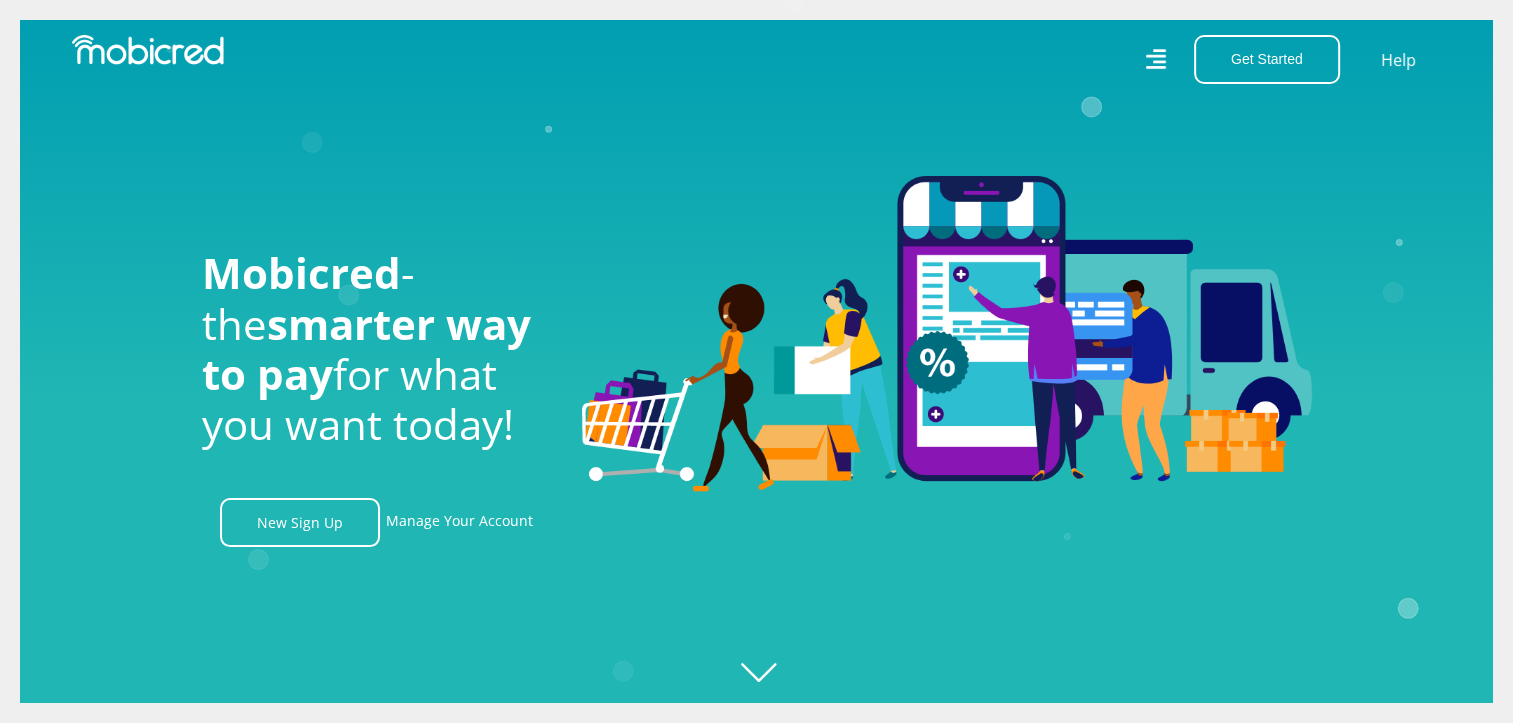 scroll, scrollTop: 0, scrollLeft: 1424, axis: horizontal 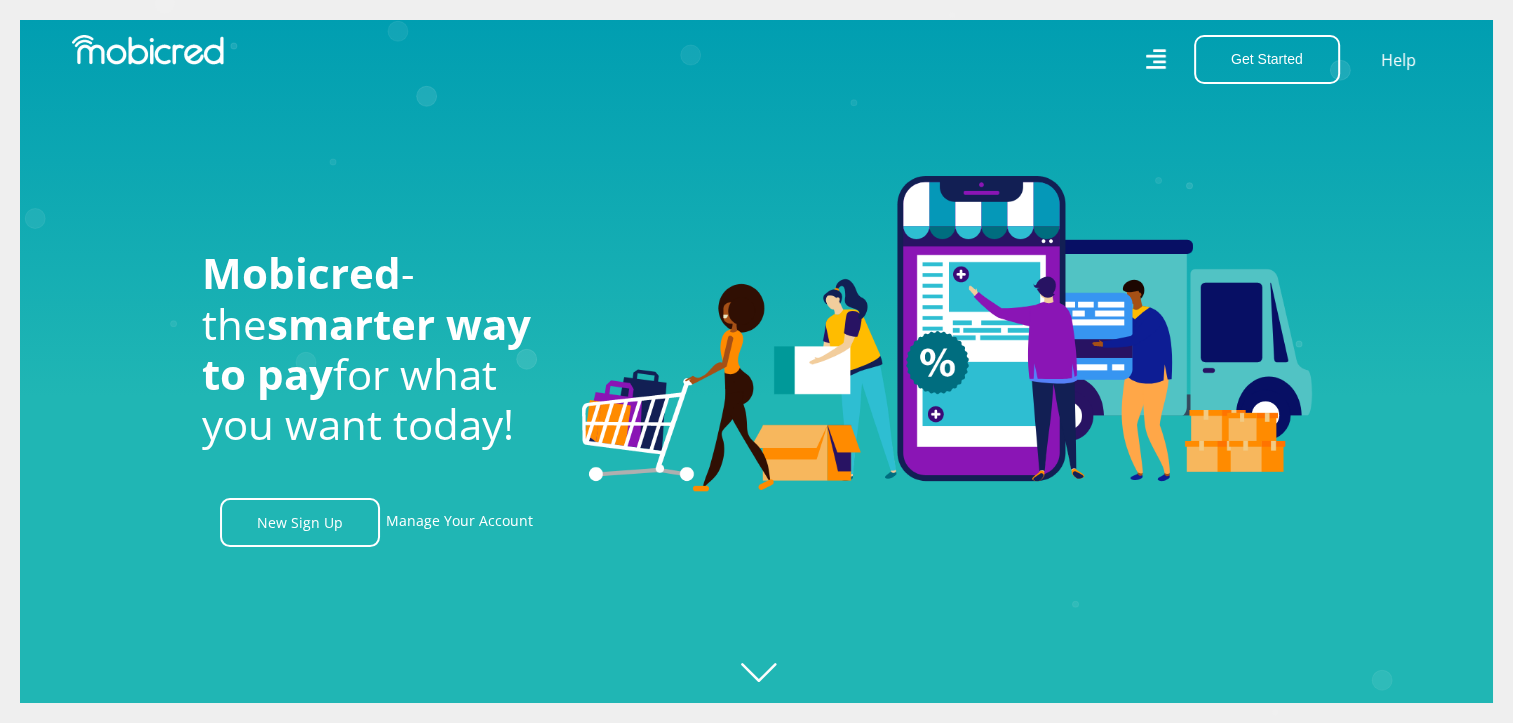 click 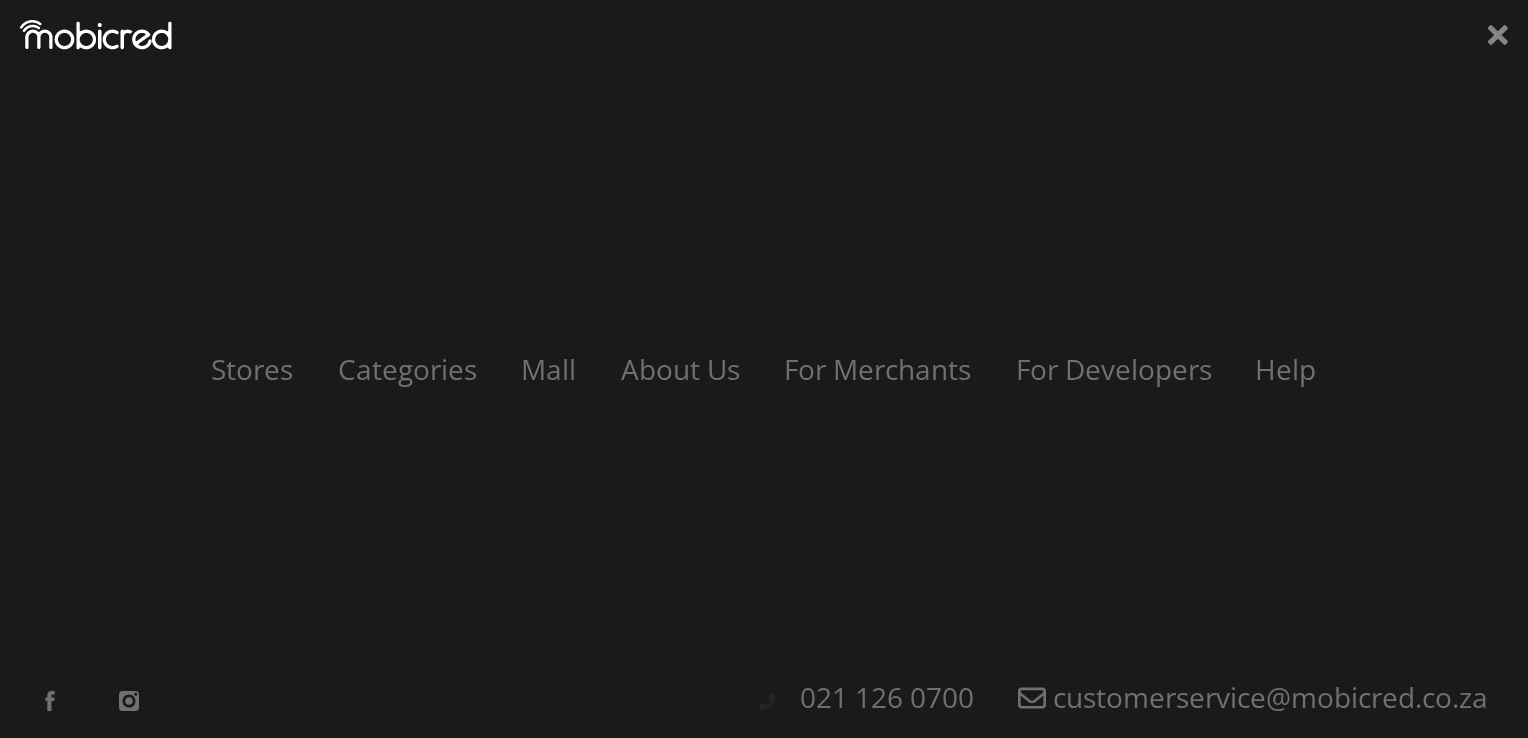 click on "Stores
Categories
Mall
About Us
For Merchants
For Developers
Help
Sign Up
Sign In
021 126 0700
customerservice@mobicred.co.za" at bounding box center (764, 369) 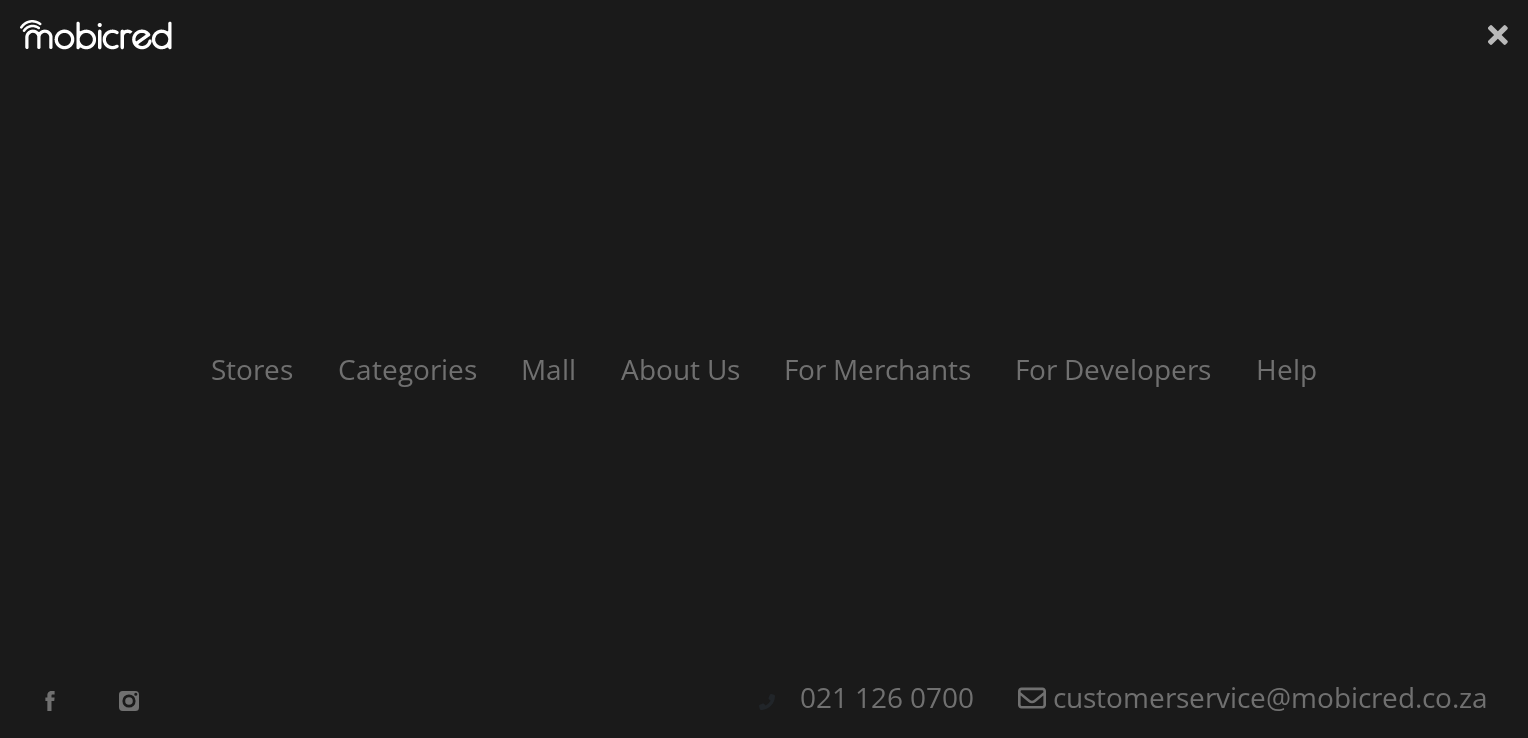 scroll, scrollTop: 0, scrollLeft: 64, axis: horizontal 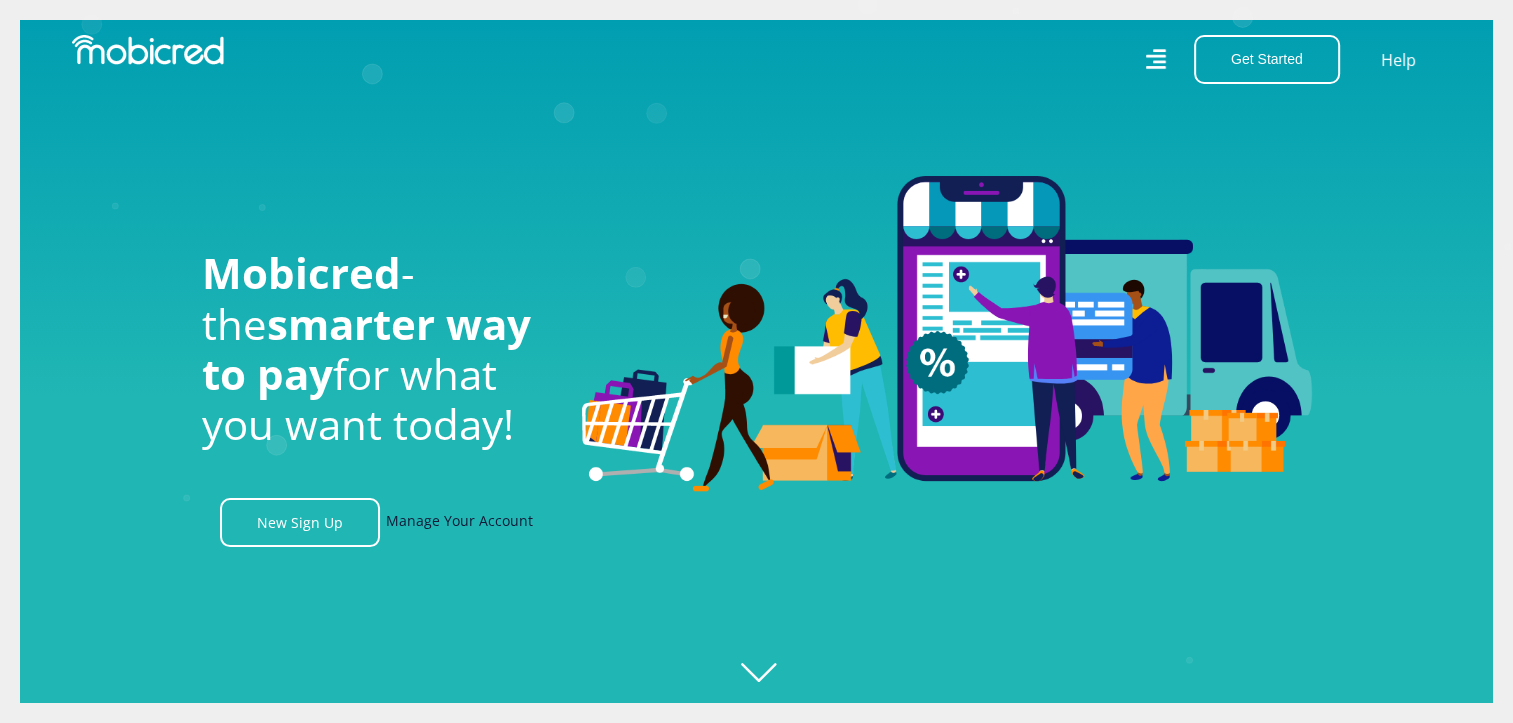 click on "Manage Your Account" at bounding box center [459, 522] 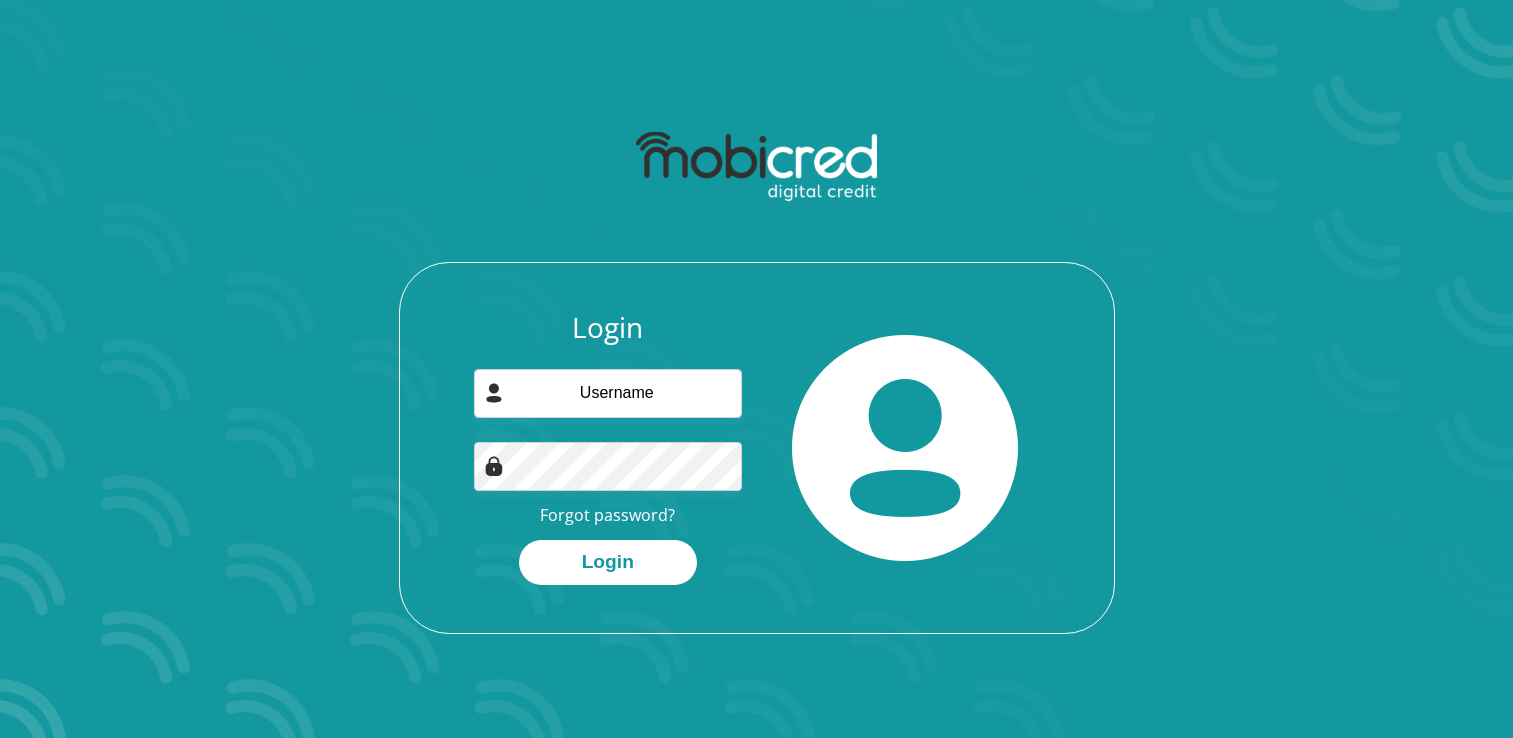 scroll, scrollTop: 0, scrollLeft: 0, axis: both 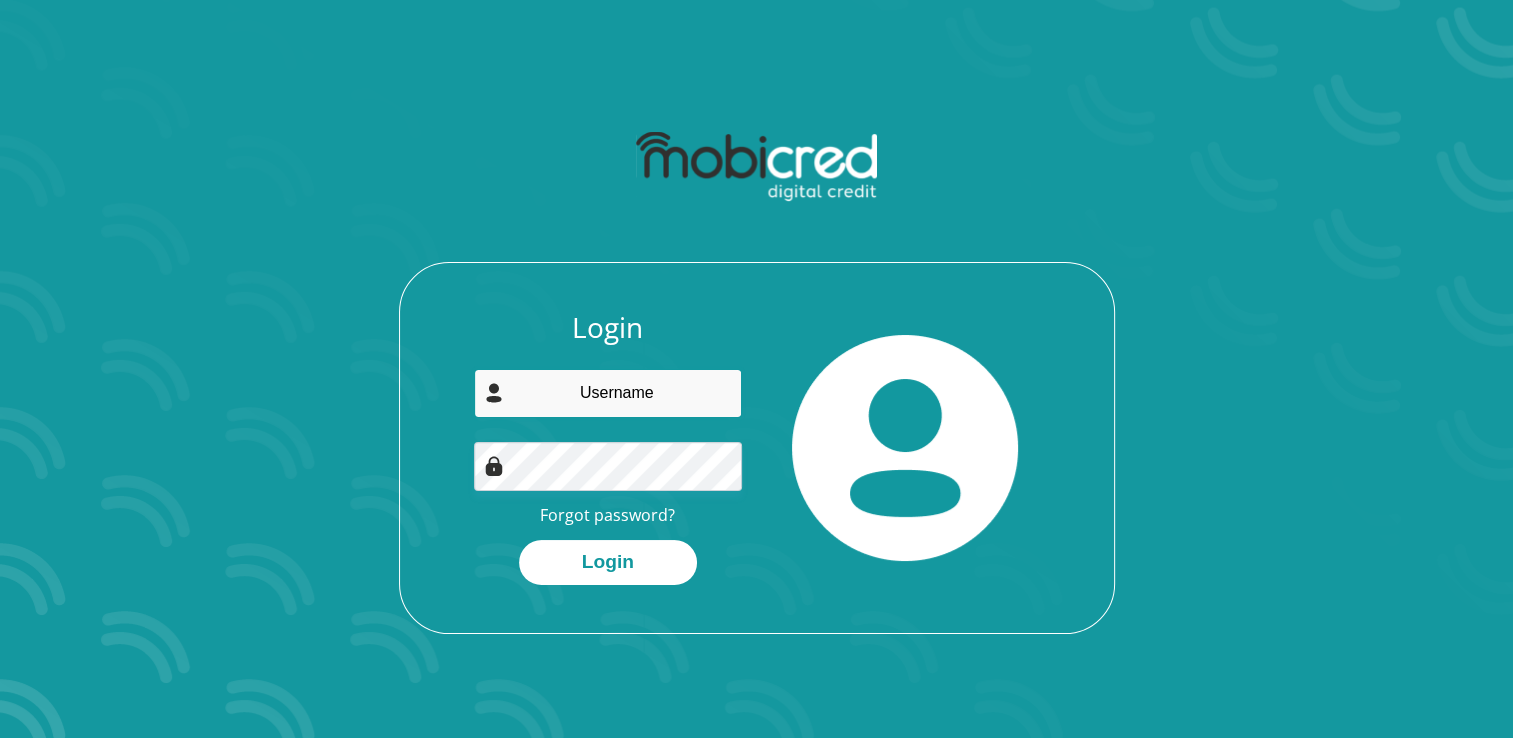 type on "jaco@spraytechsa.co.za" 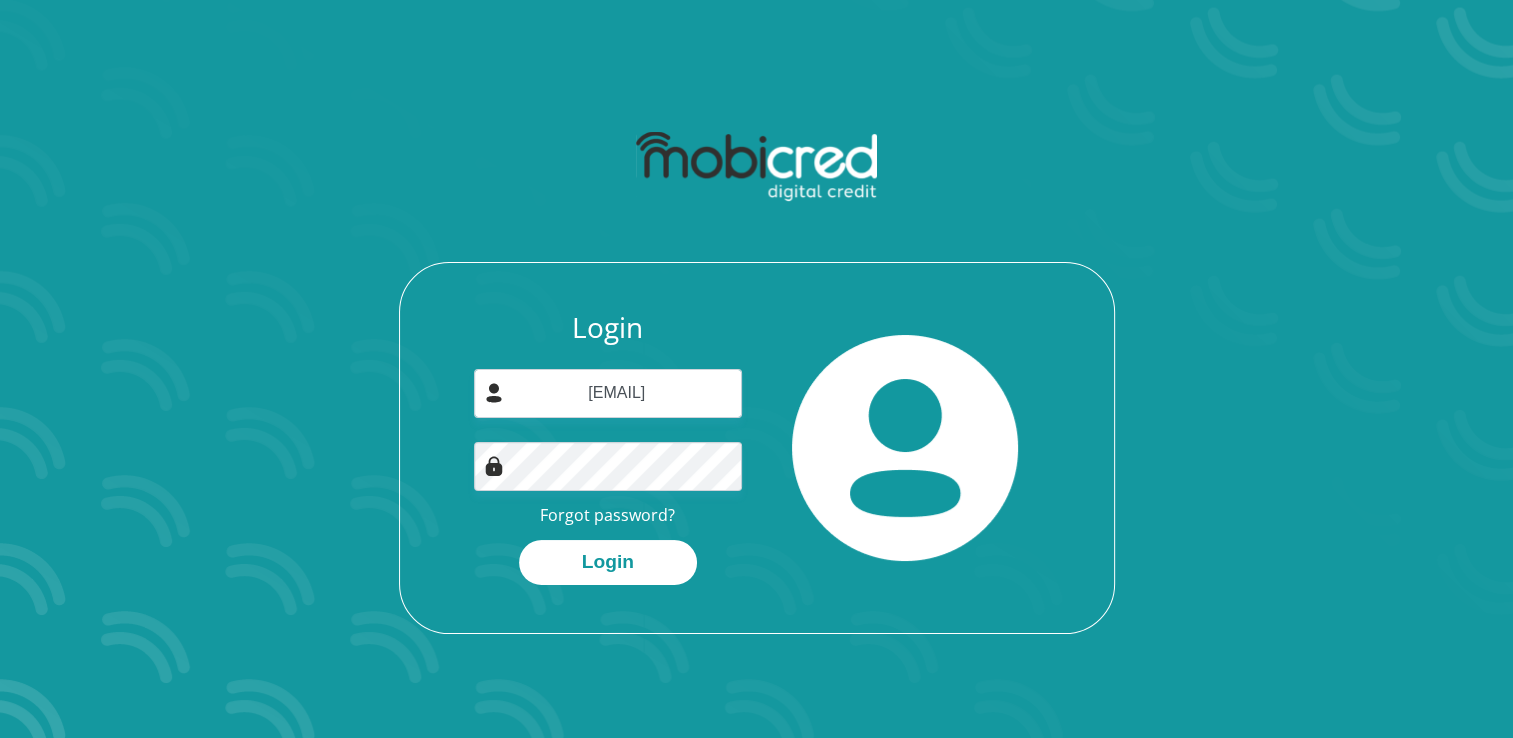 click at bounding box center [906, 448] 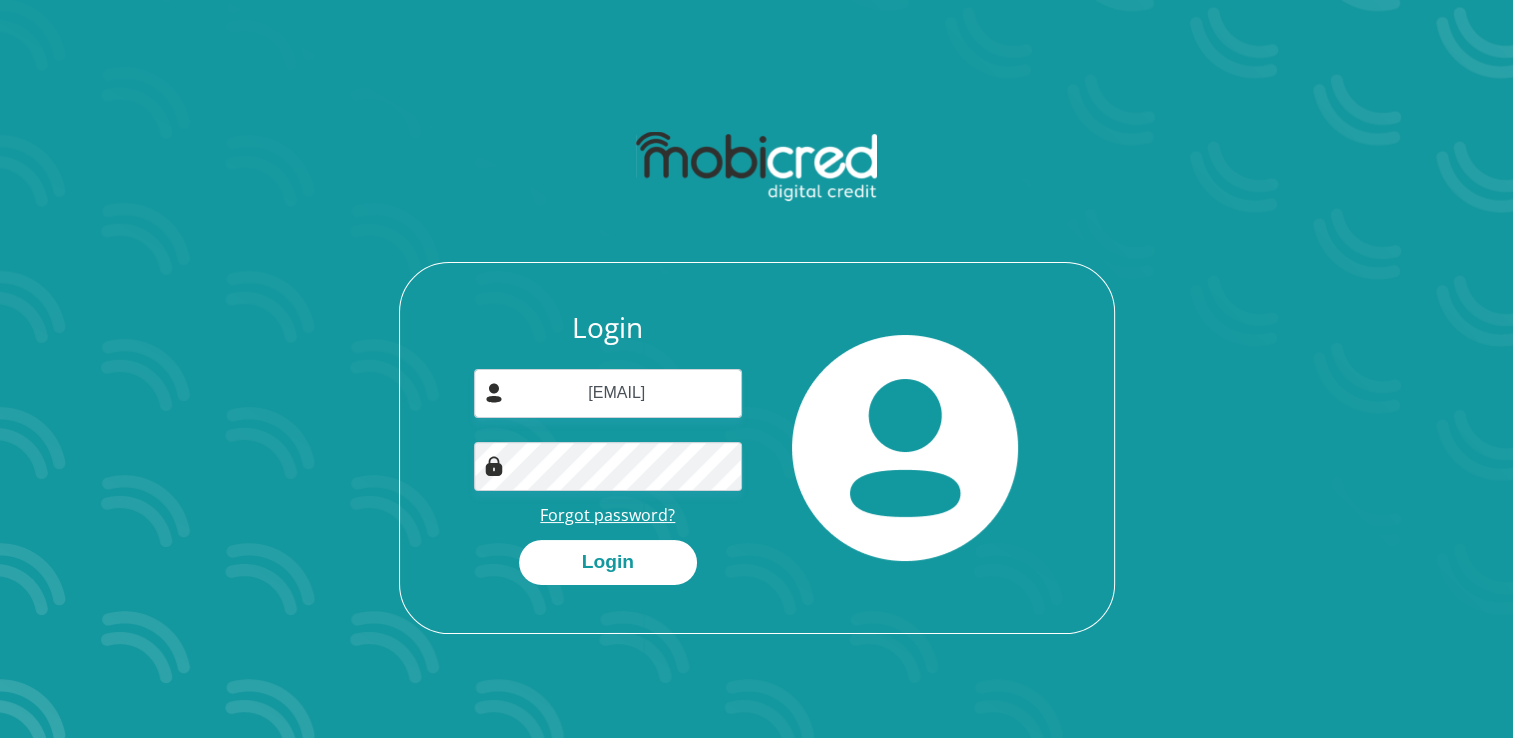 click on "Forgot password?" at bounding box center (607, 515) 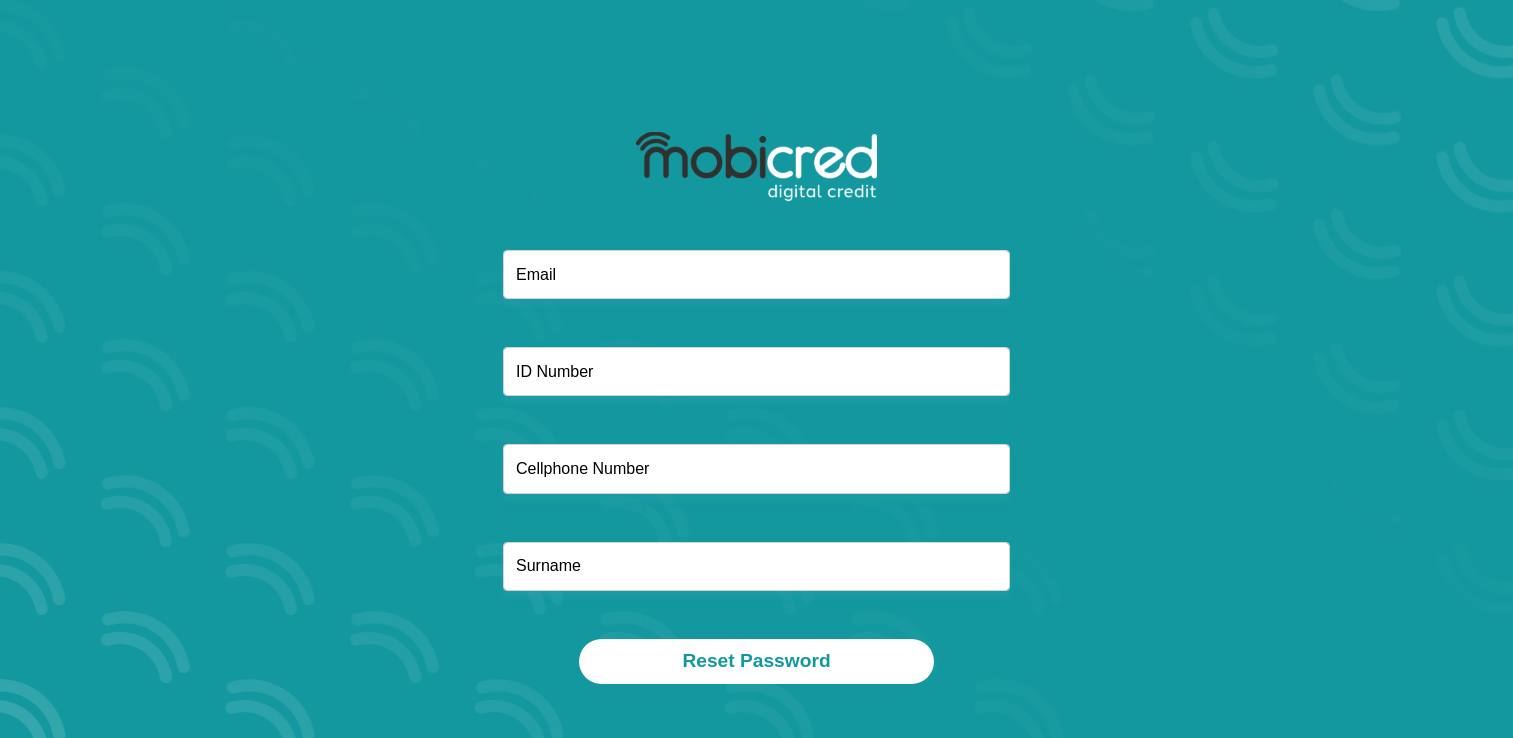 scroll, scrollTop: 0, scrollLeft: 0, axis: both 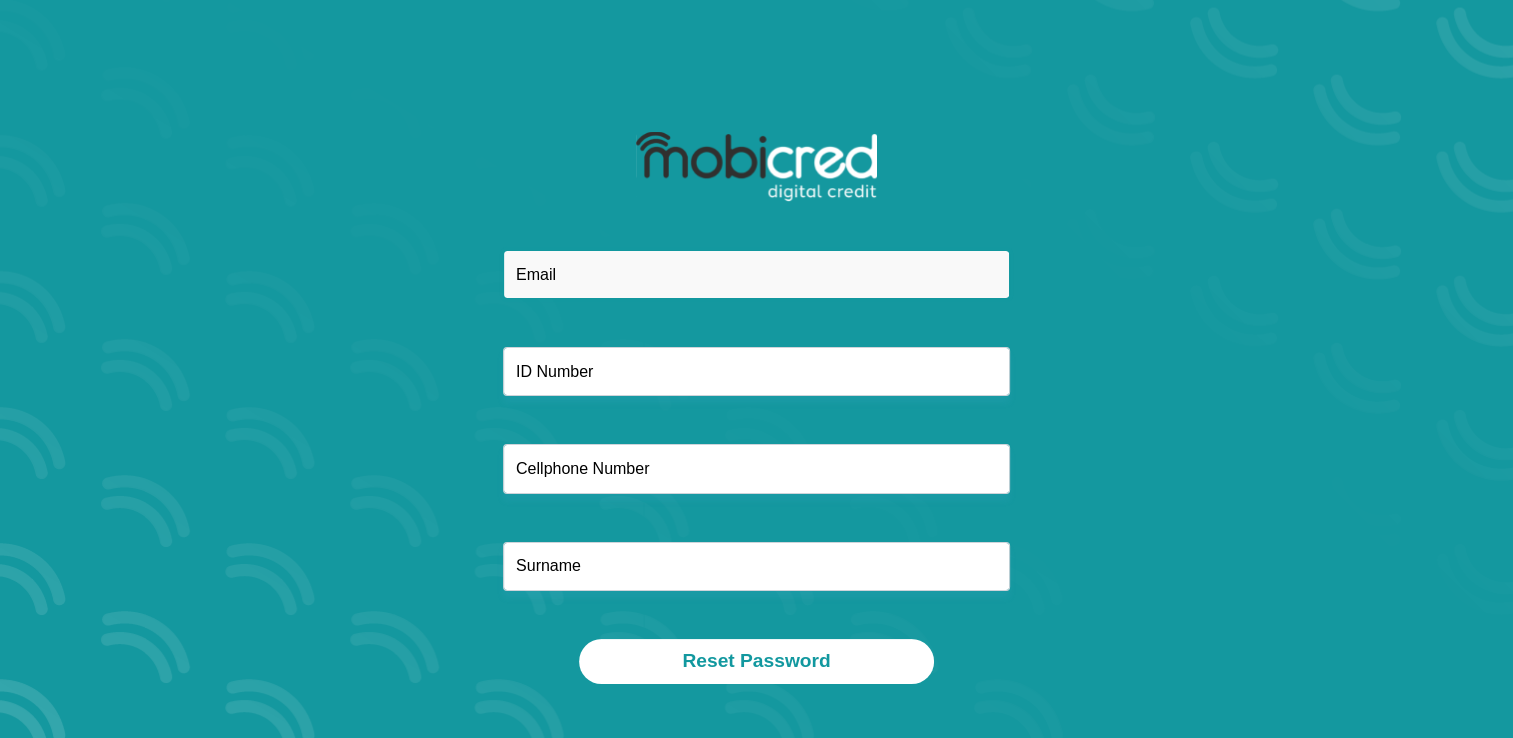 click at bounding box center (756, 274) 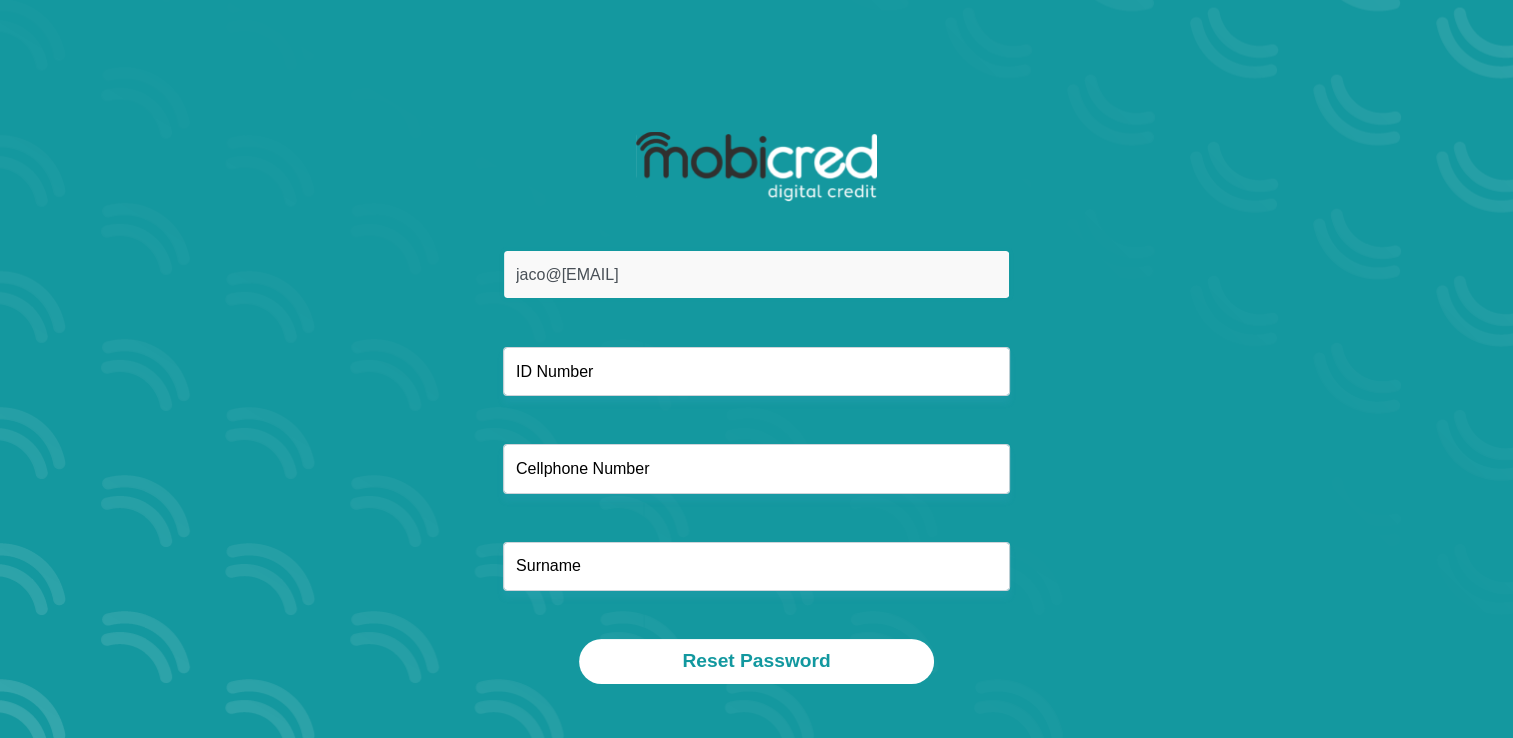 type on "jaco@bubbletechscuba.co.za" 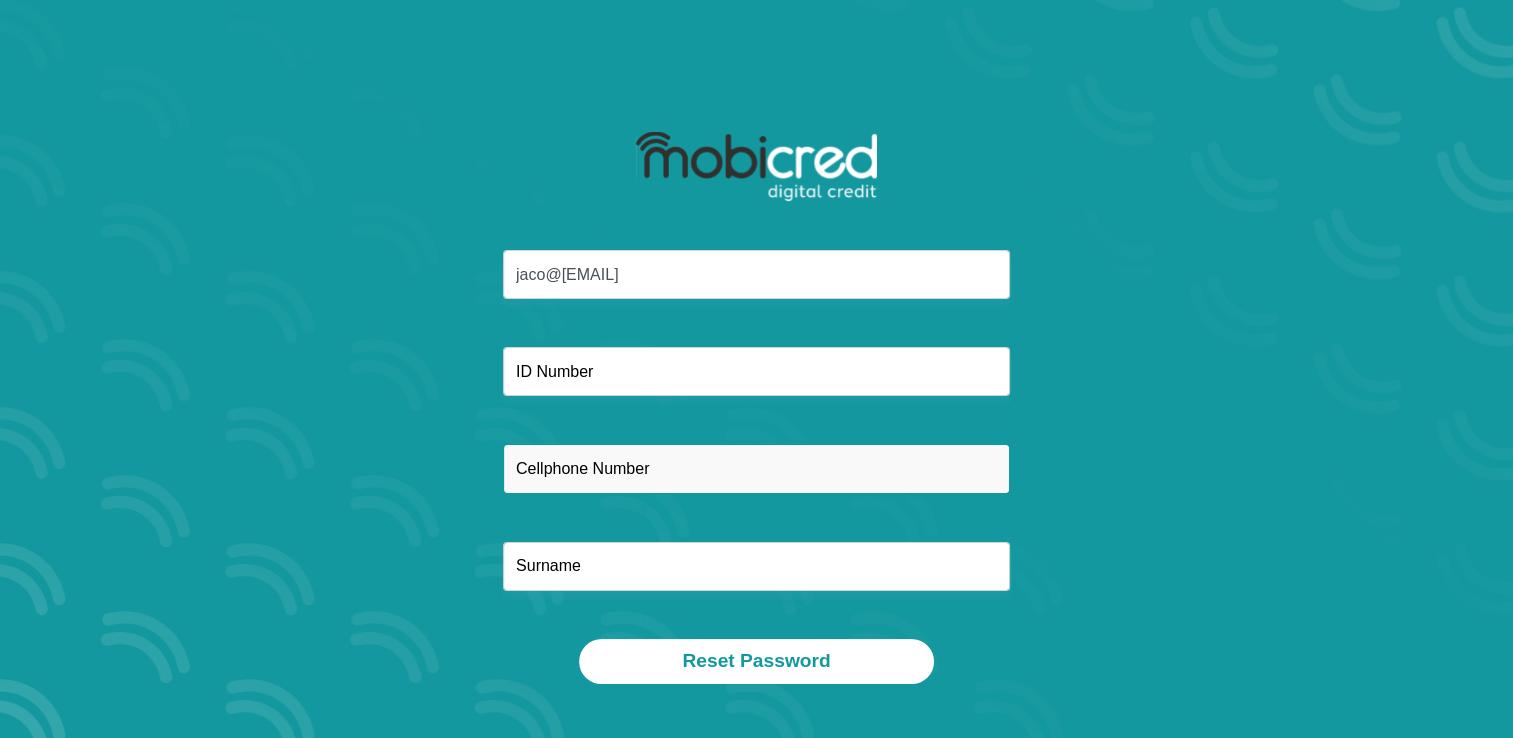 click at bounding box center (756, 468) 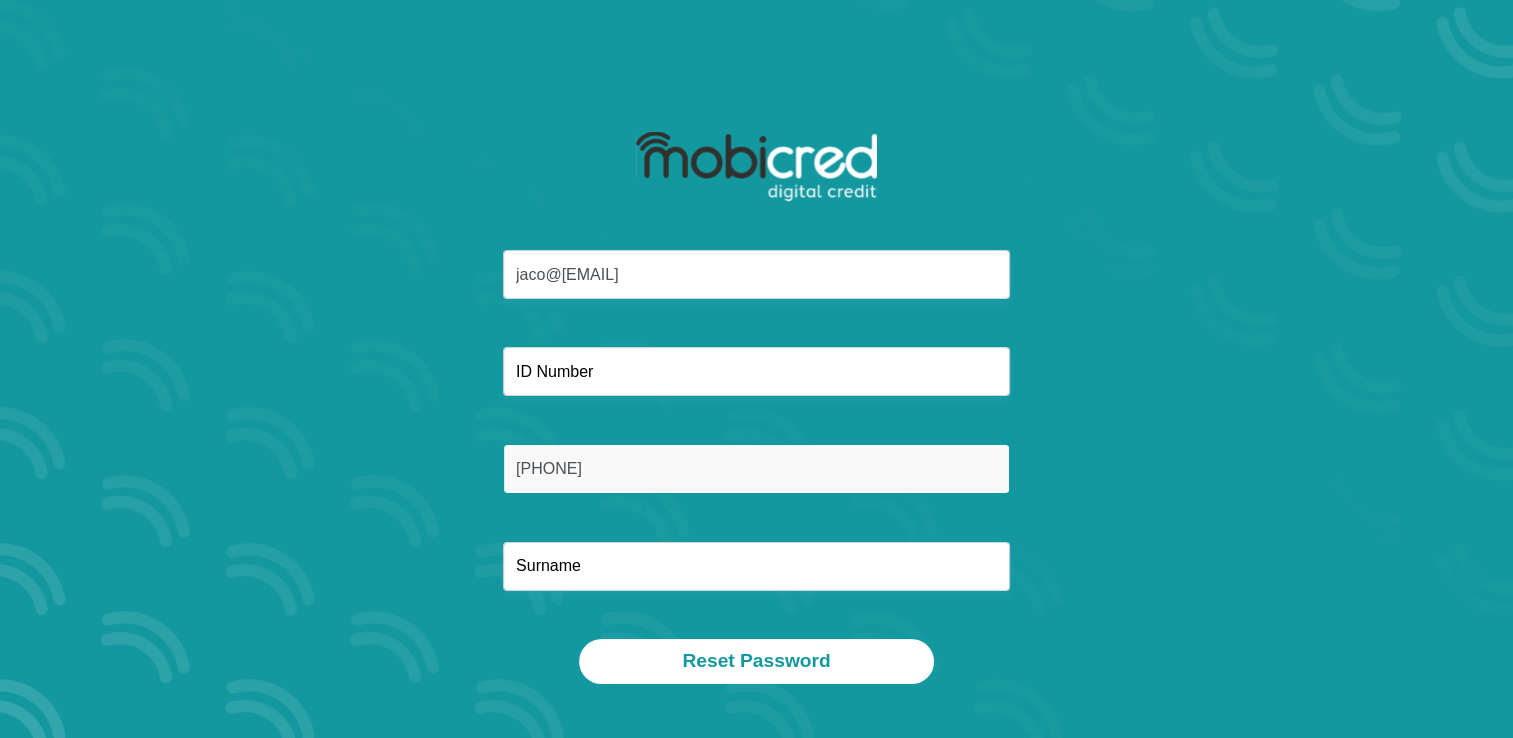 type on "0823412224" 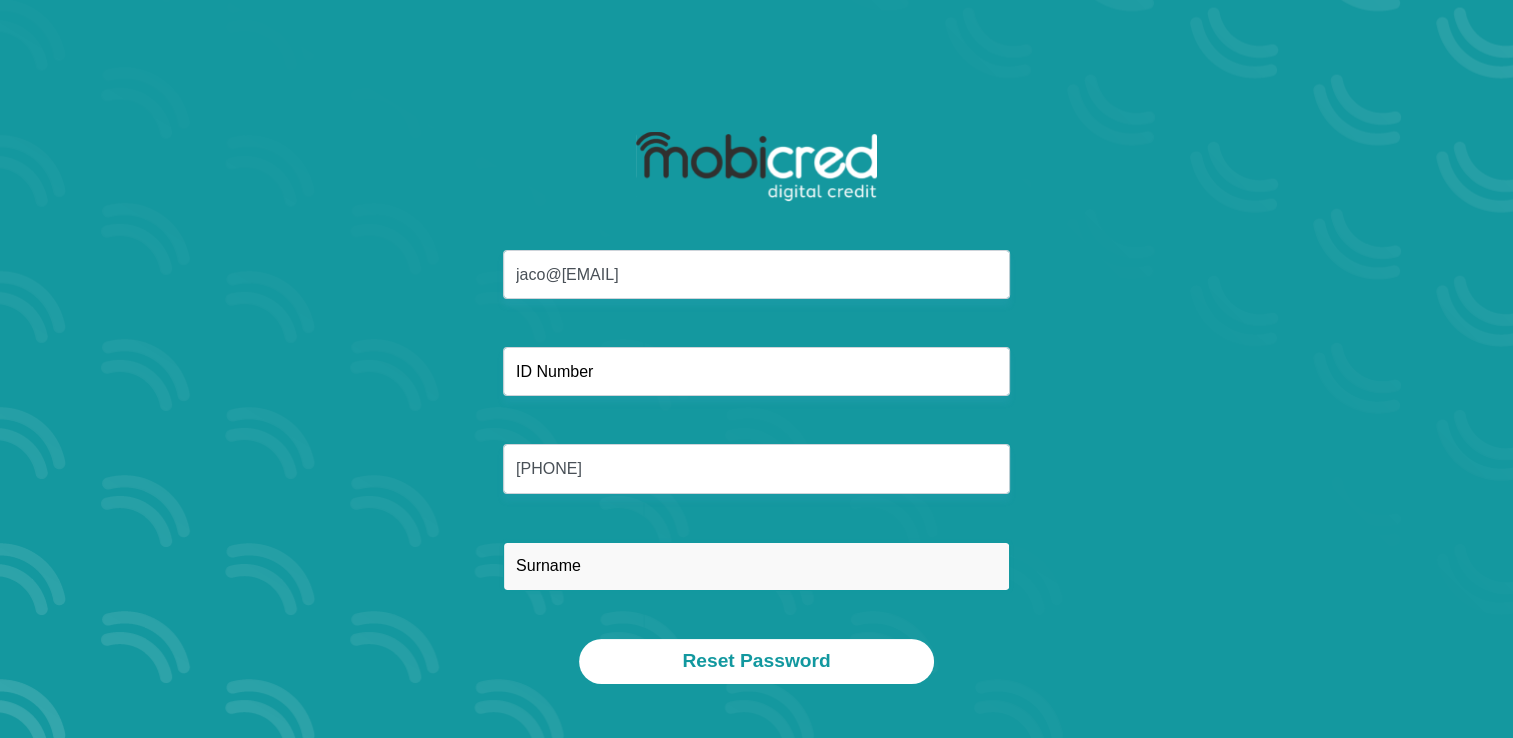 click at bounding box center [756, 566] 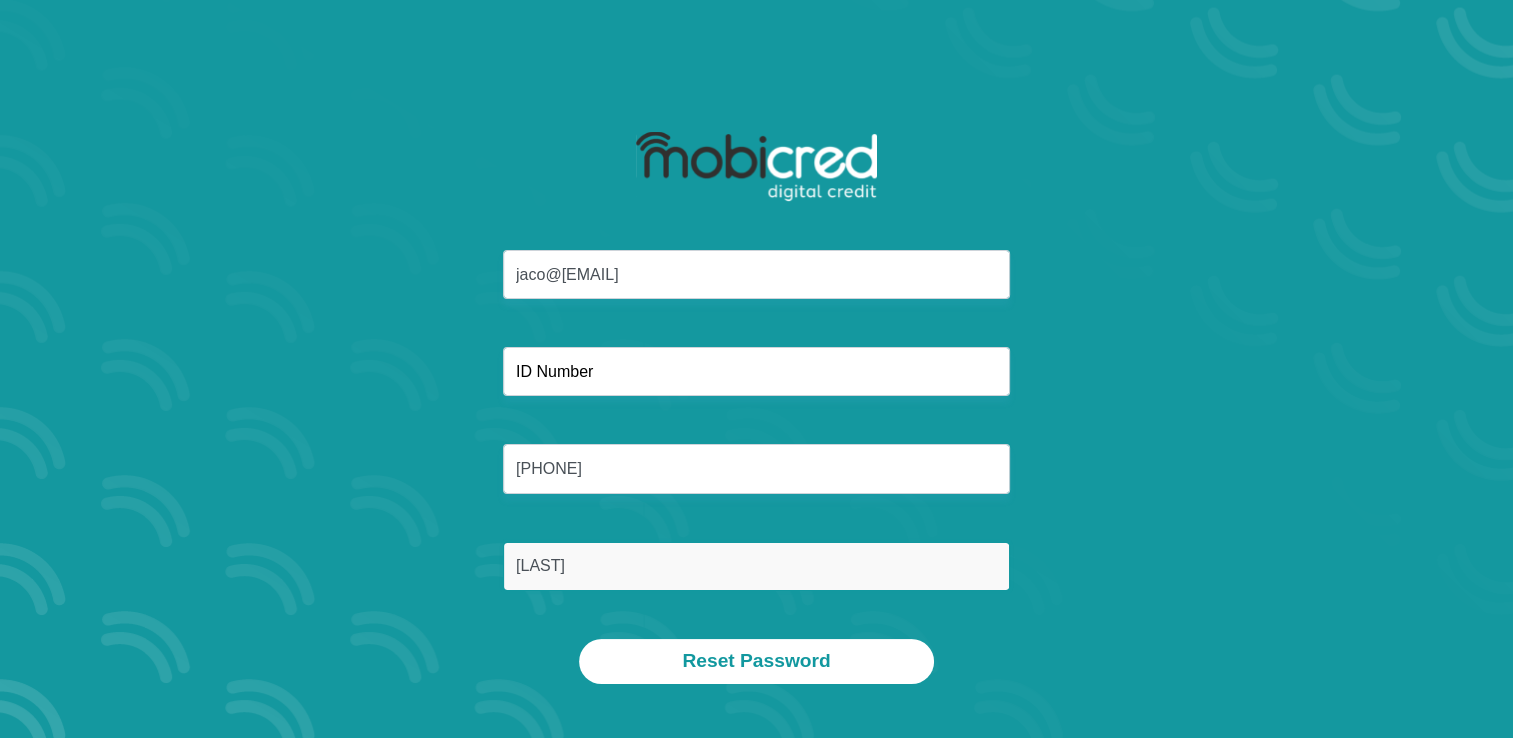 type on "Du Preez" 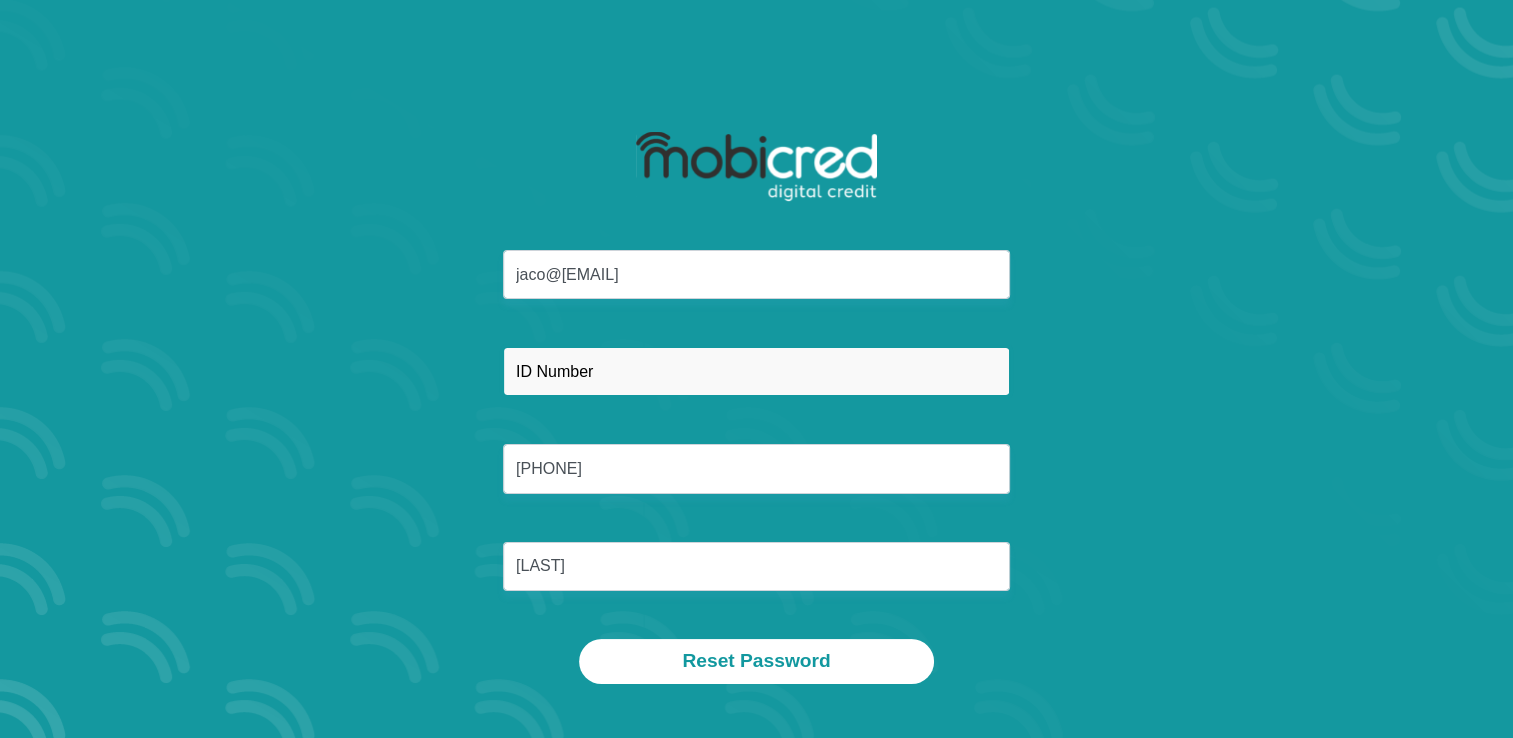 click at bounding box center (756, 371) 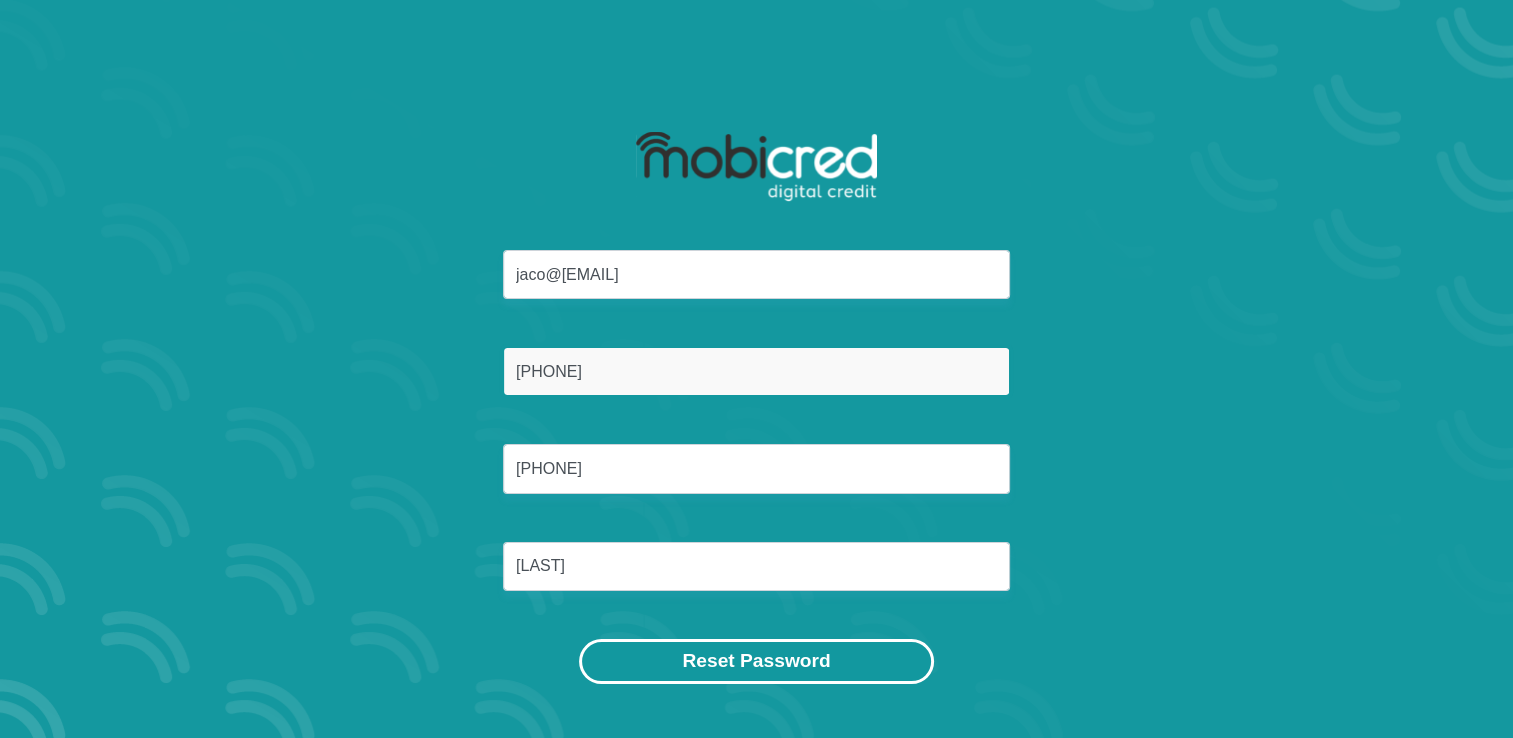 type on "8112045170086" 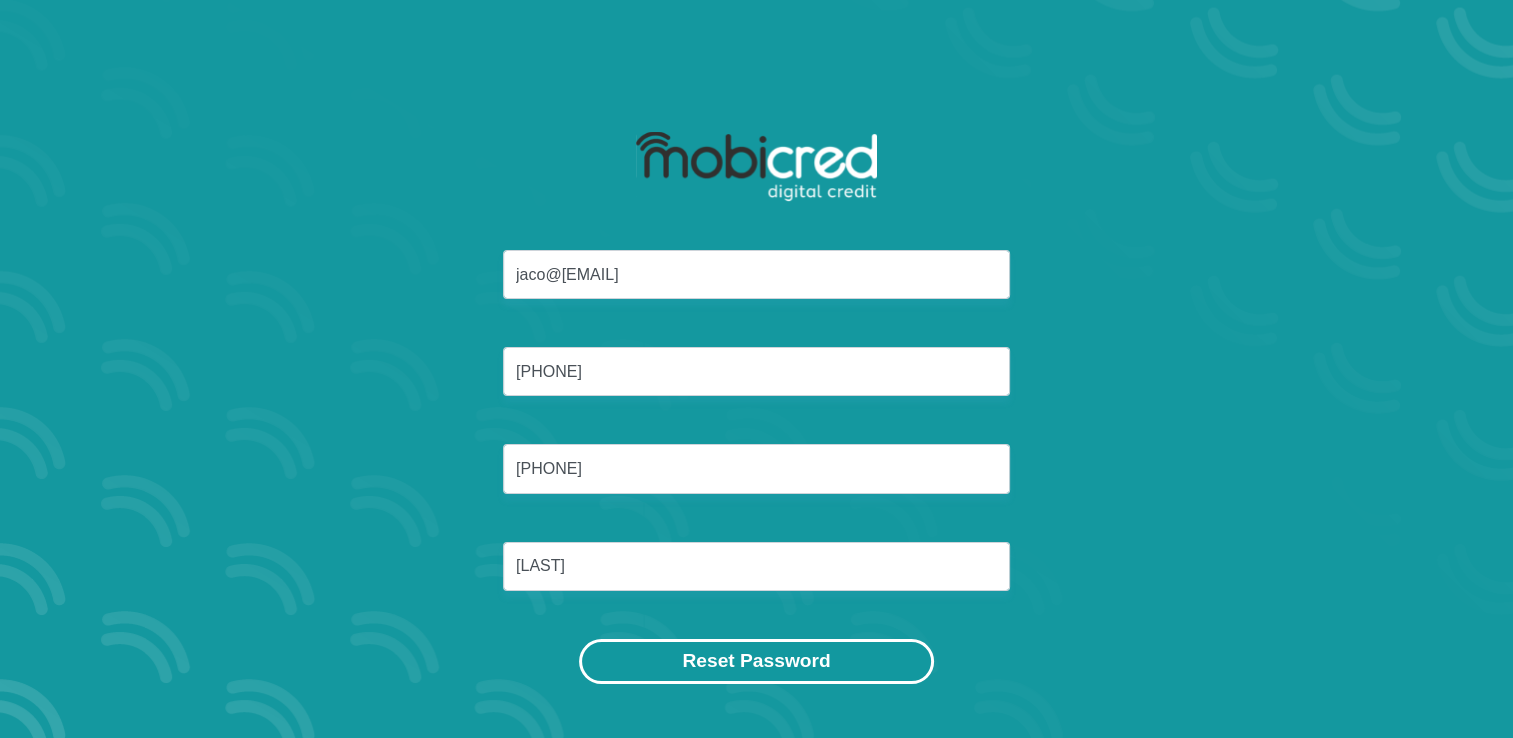 click on "Reset Password" at bounding box center [756, 661] 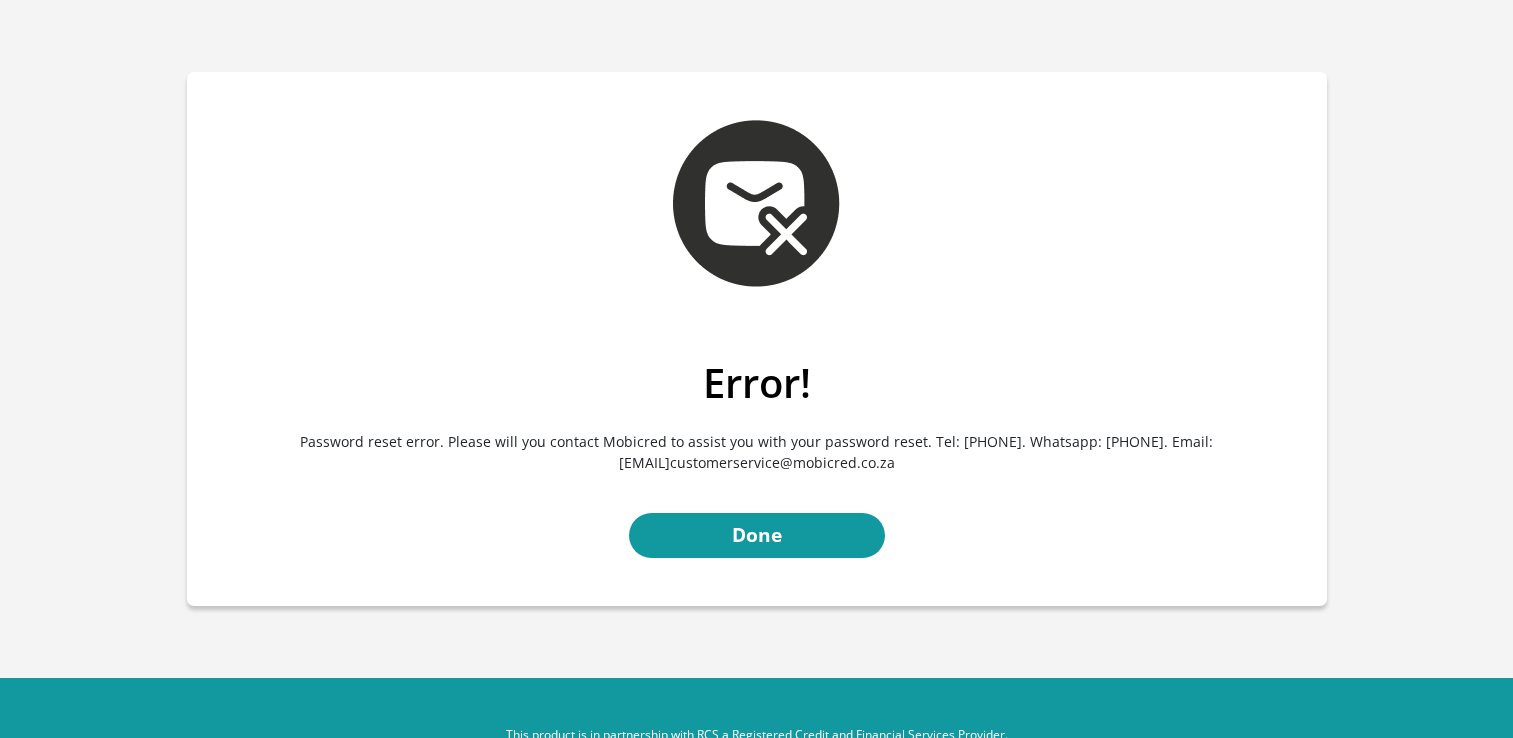 scroll, scrollTop: 0, scrollLeft: 0, axis: both 